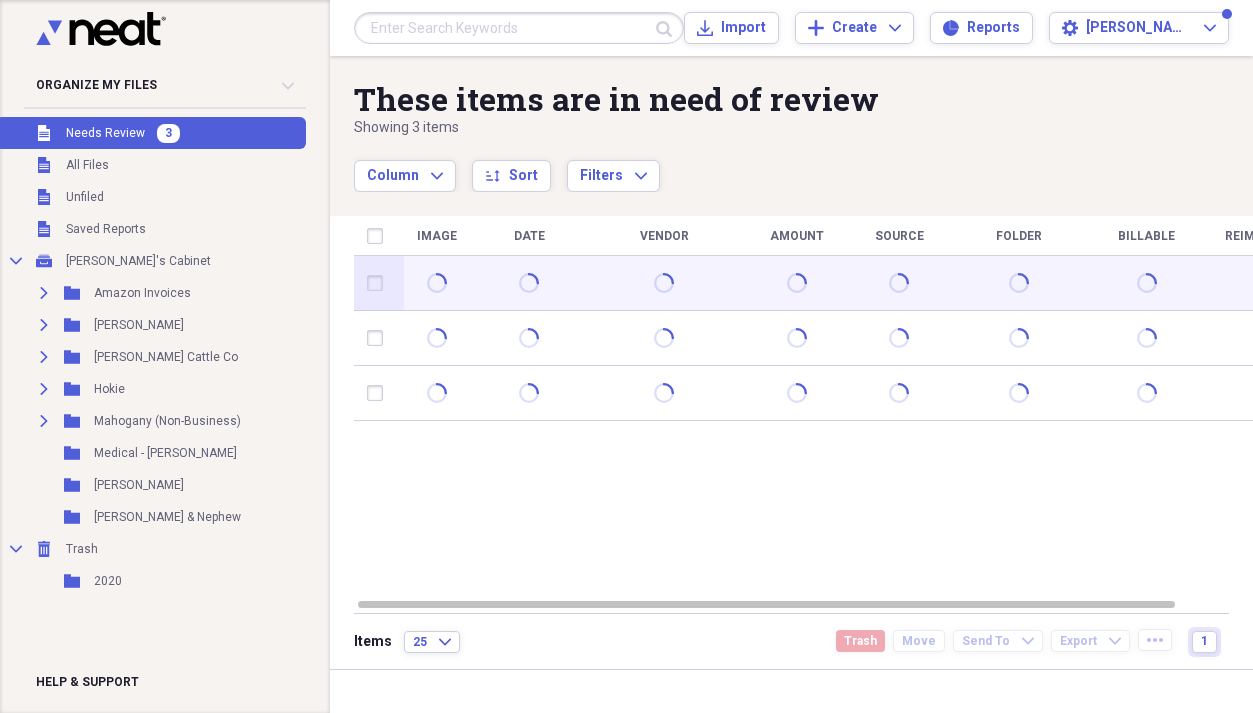 scroll, scrollTop: 0, scrollLeft: 0, axis: both 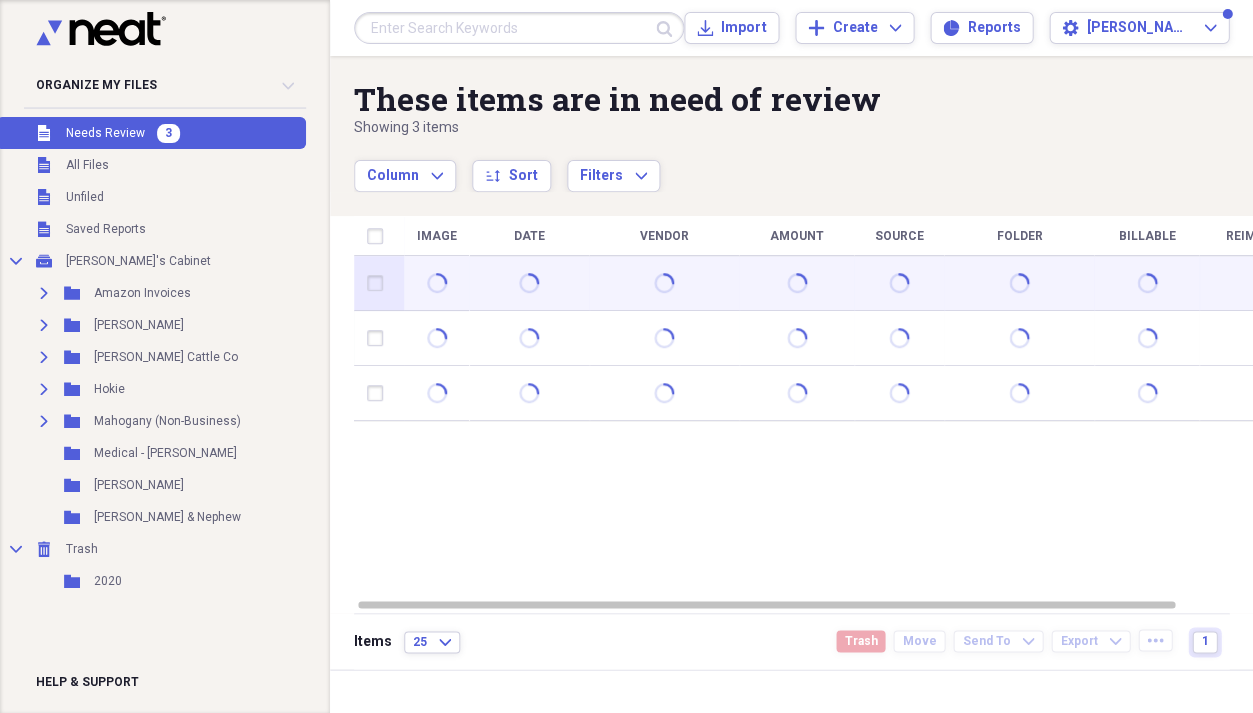 click at bounding box center [664, 283] 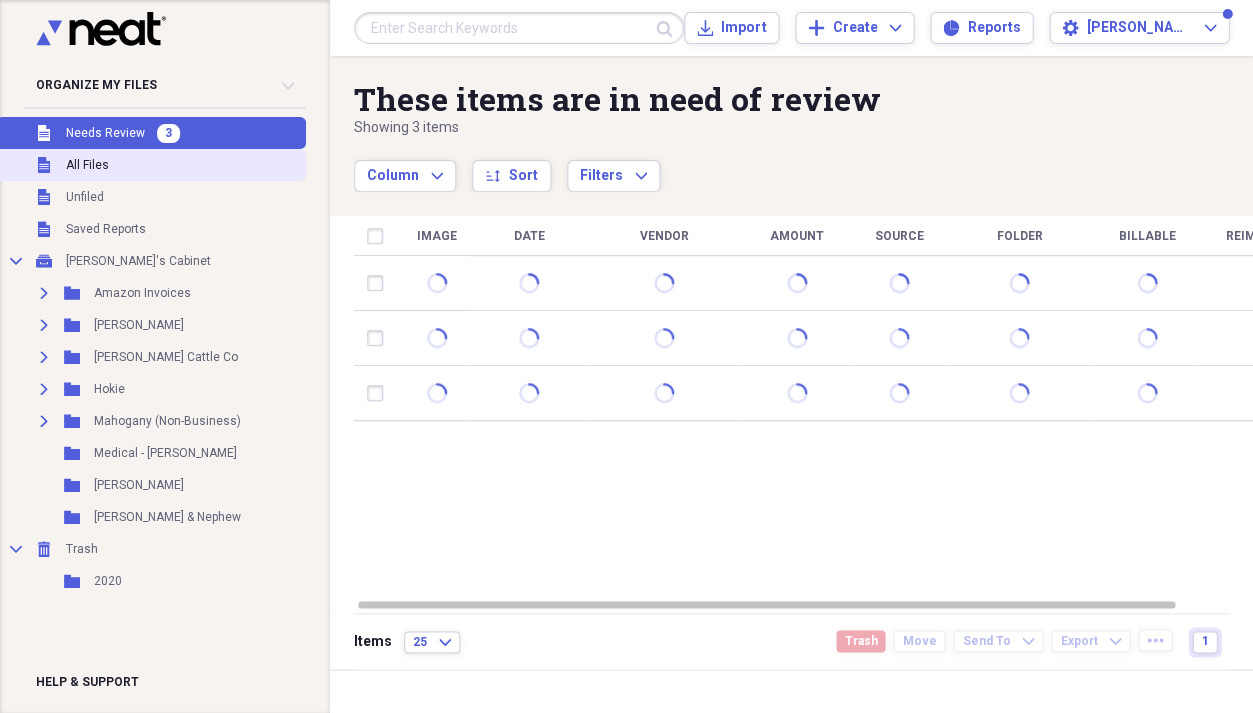 click on "Unfiled All Files" at bounding box center [151, 165] 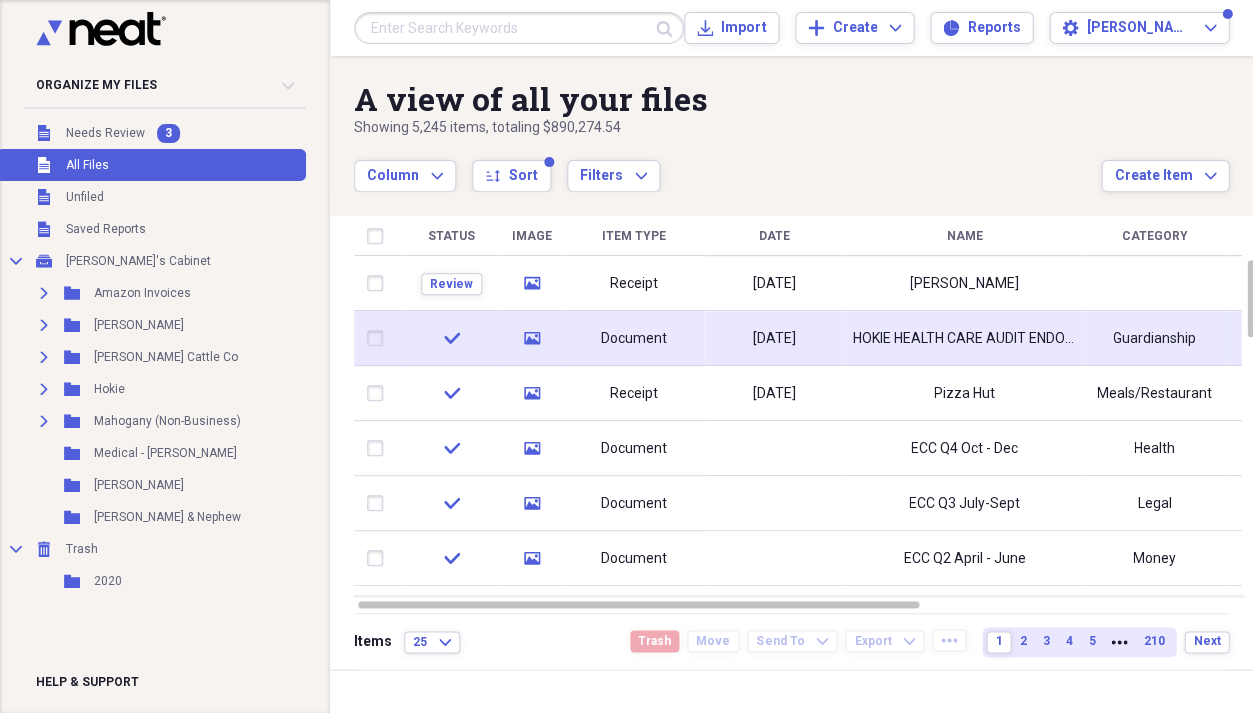 click on "HOKIE HEALTH CARE AUDIT ENDORSEMENT" at bounding box center (964, 339) 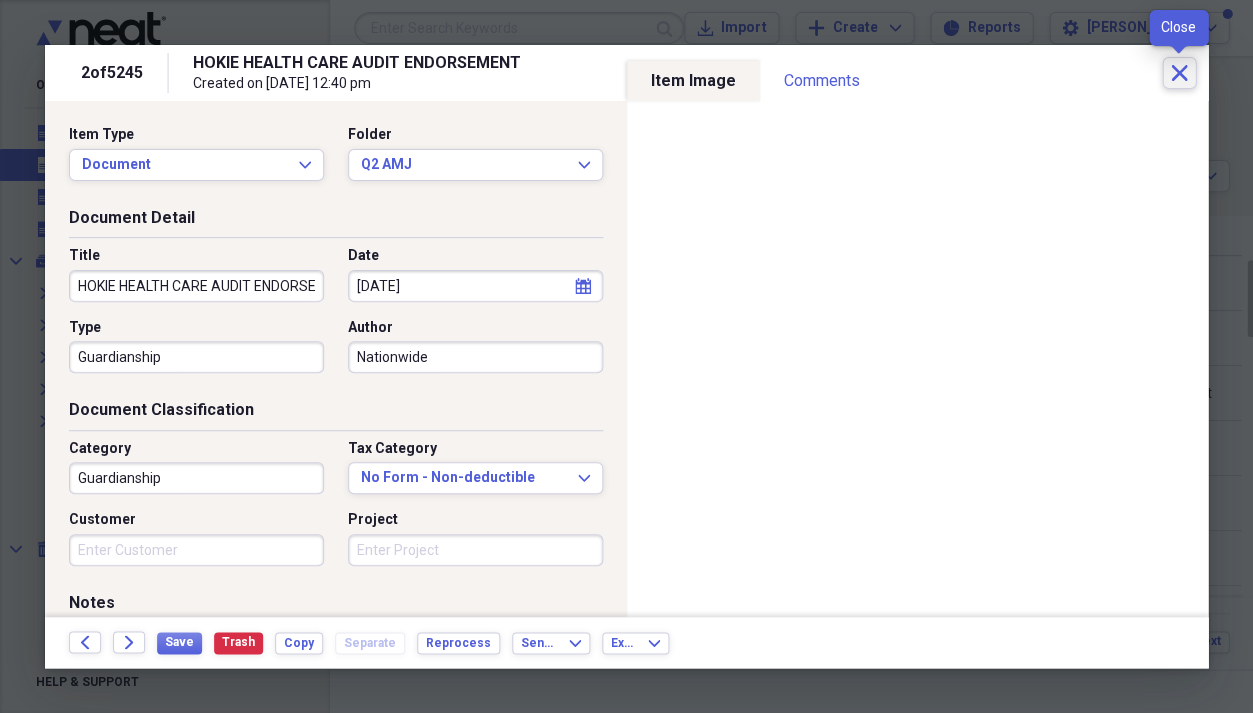 click on "Close" 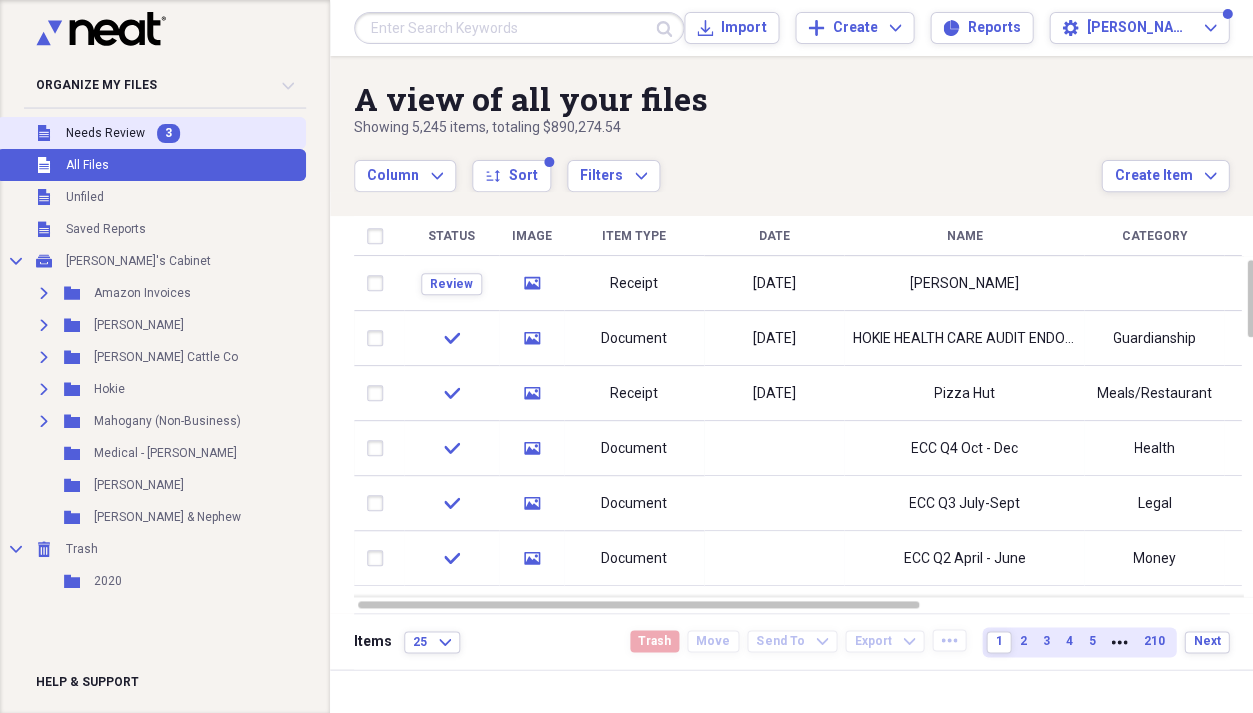 click on "Needs Review" at bounding box center [105, 133] 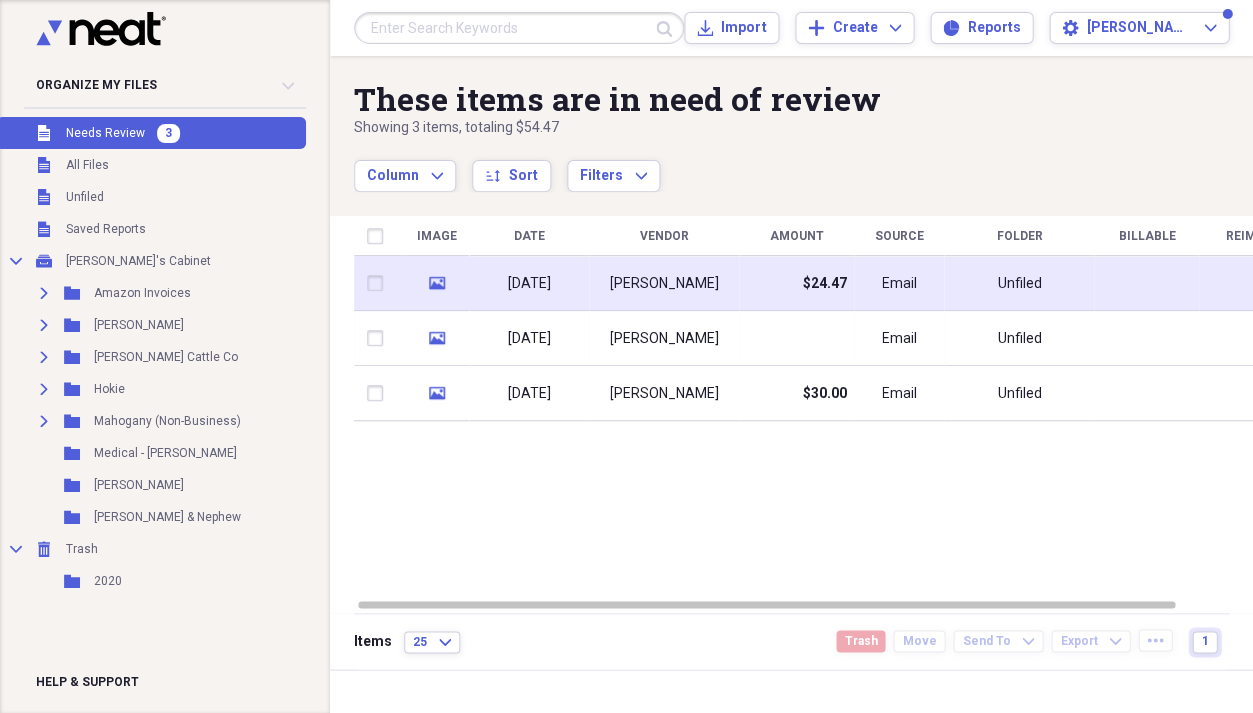 click on "Email" at bounding box center [899, 284] 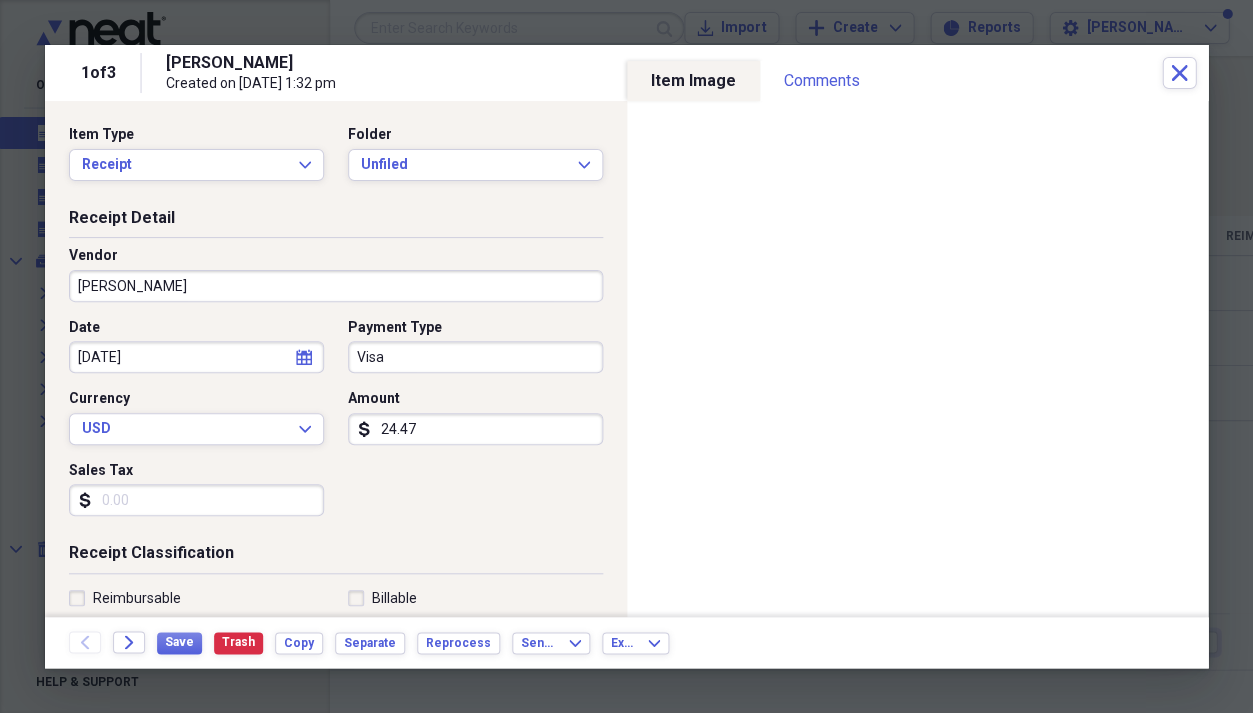 click on "[PERSON_NAME]" at bounding box center [336, 286] 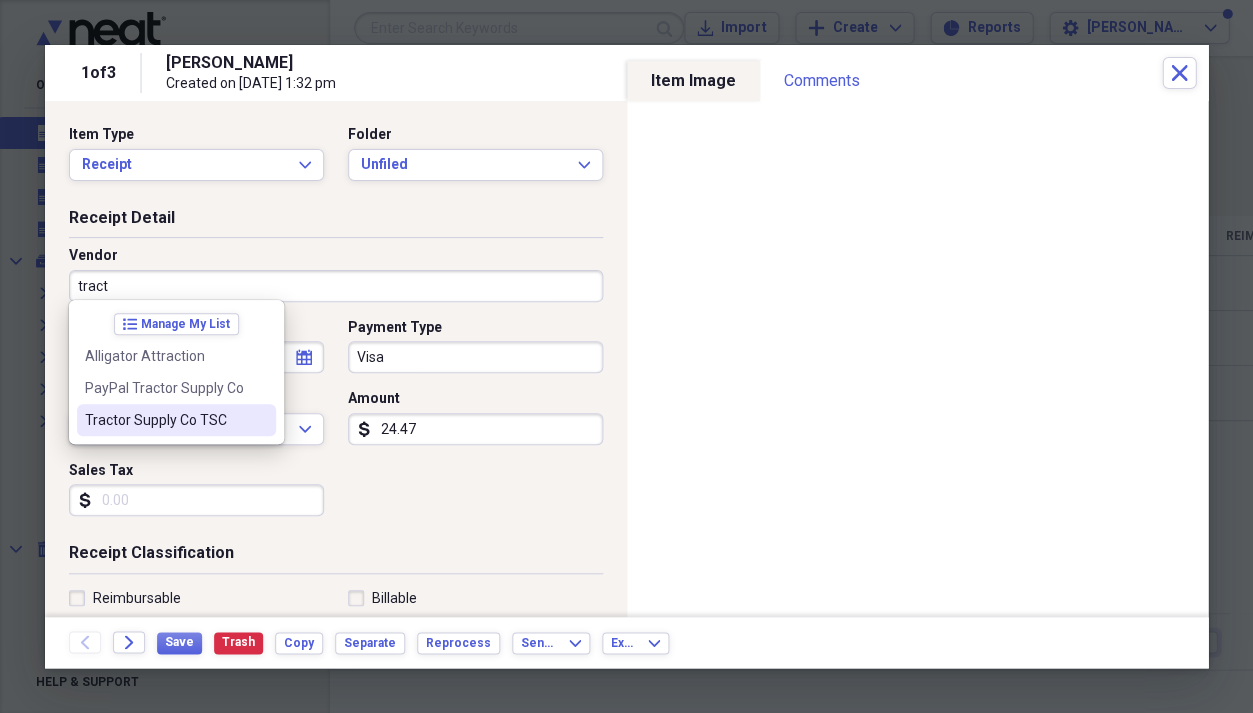 click on "Tractor Supply Co TSC" at bounding box center [164, 420] 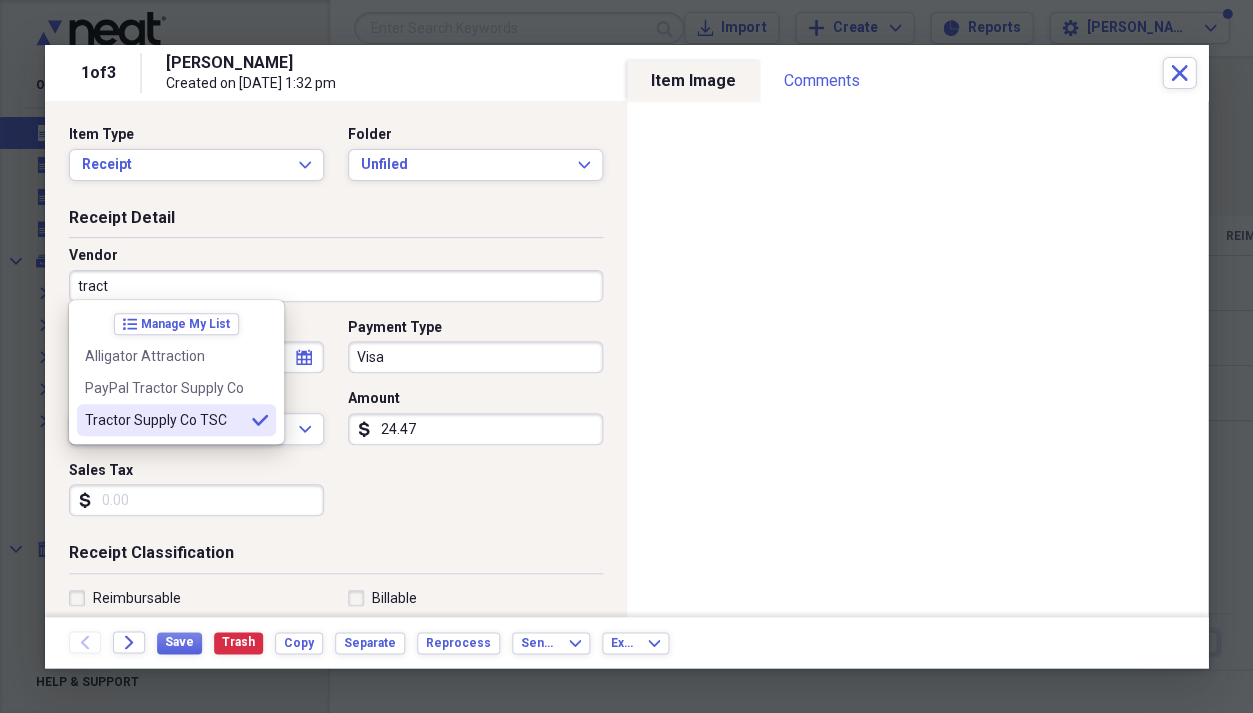 type on "Tractor Supply Co TSC" 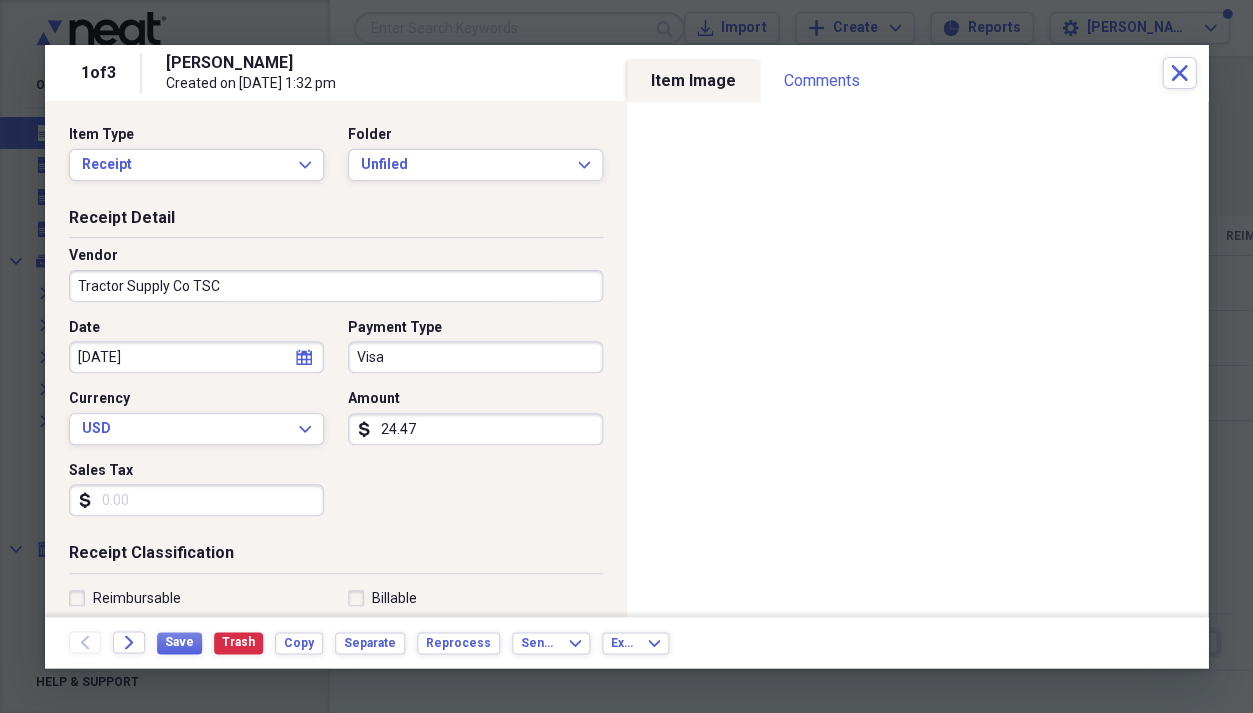 type on "Tools/Supplies" 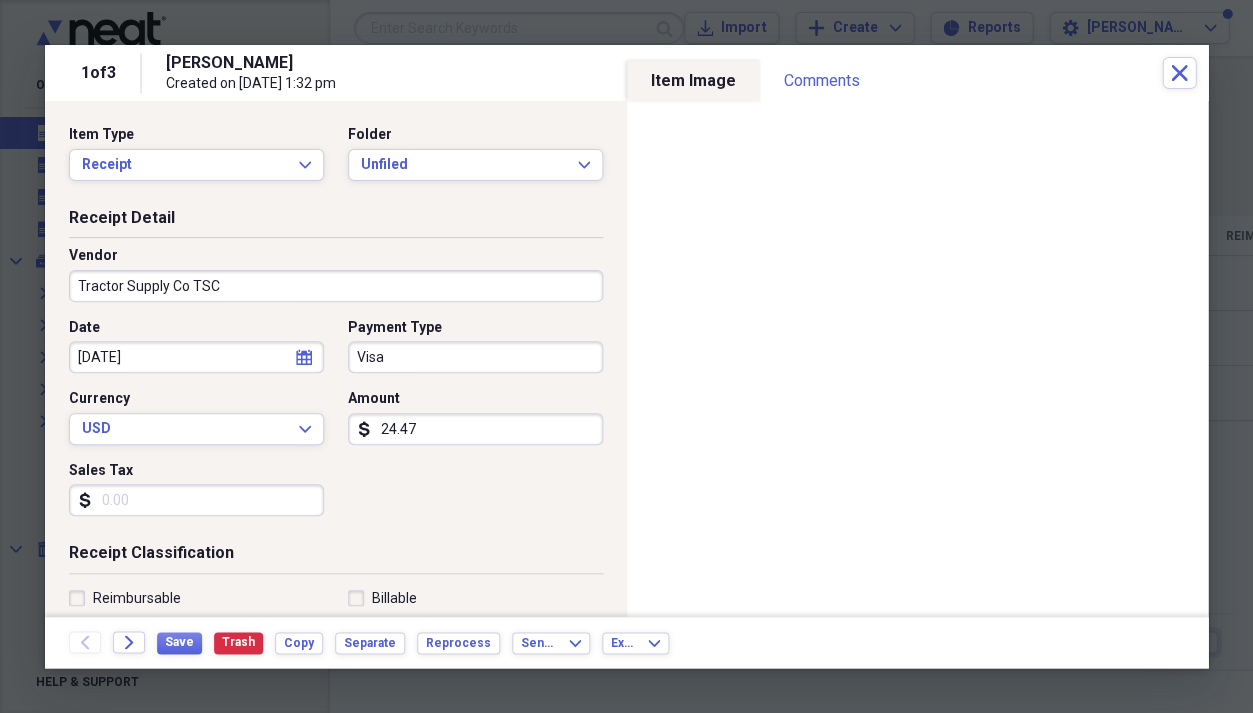 click on "Visa" at bounding box center [475, 357] 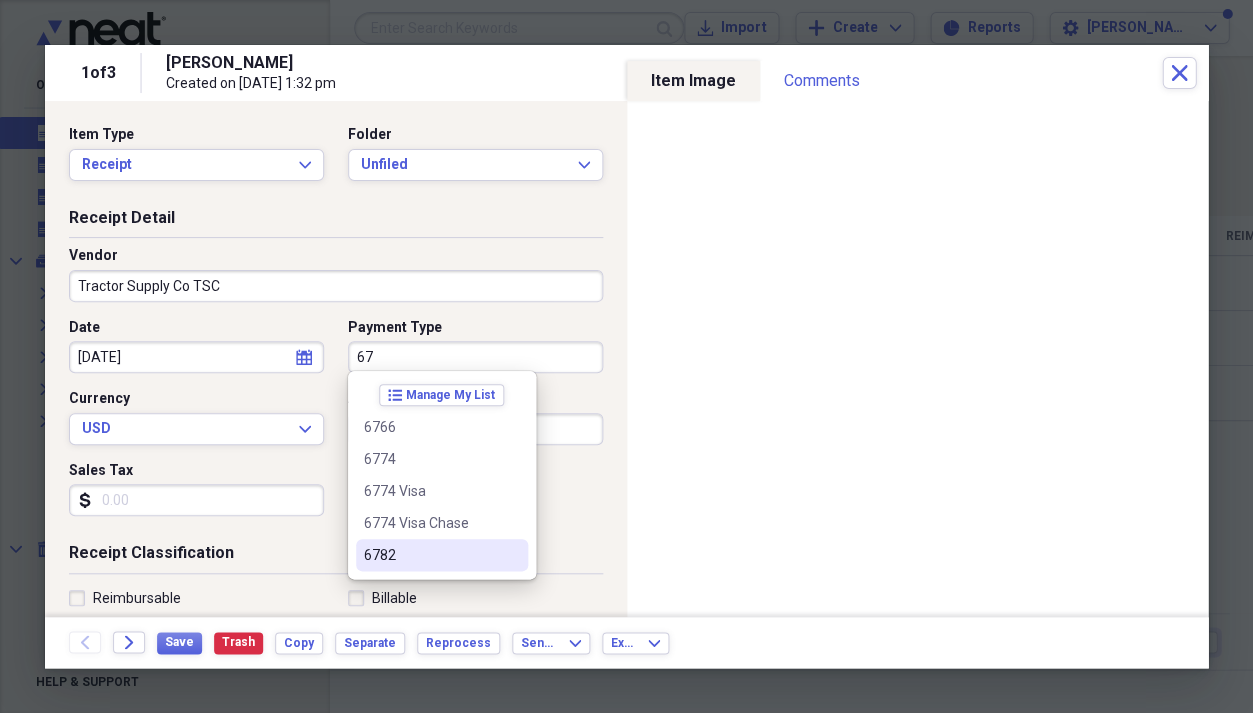 click on "6782" at bounding box center [430, 555] 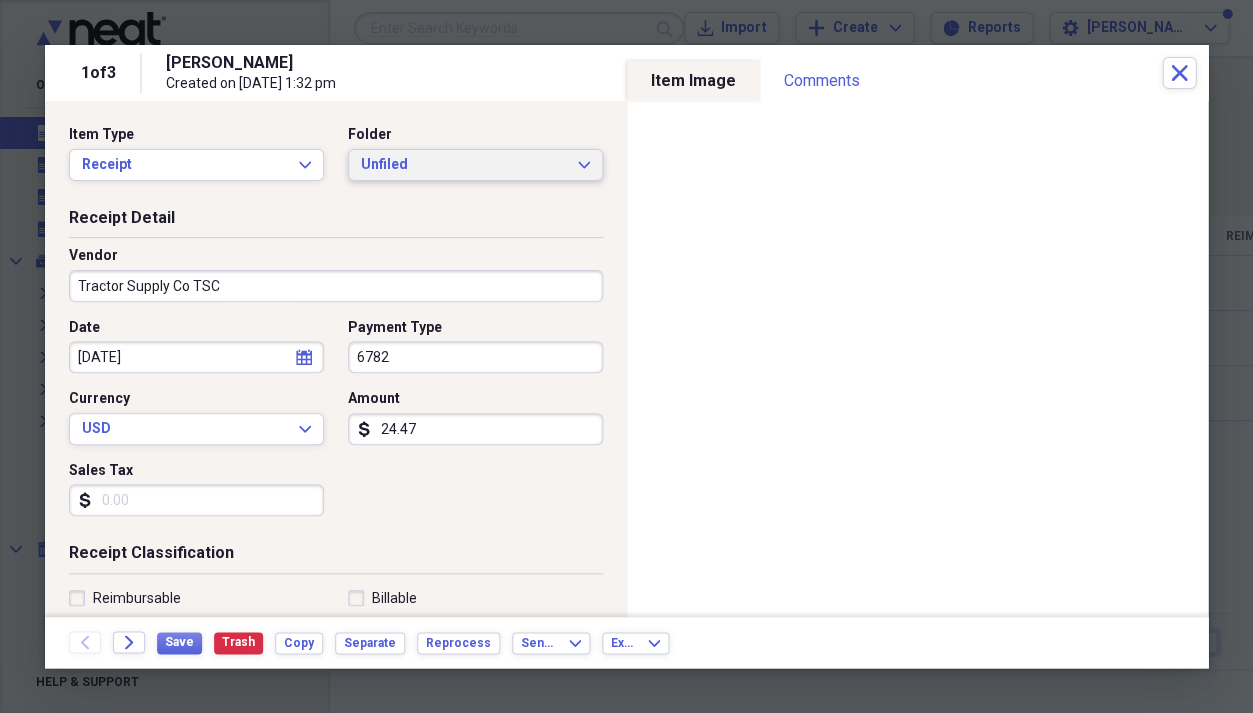 click on "Expand" 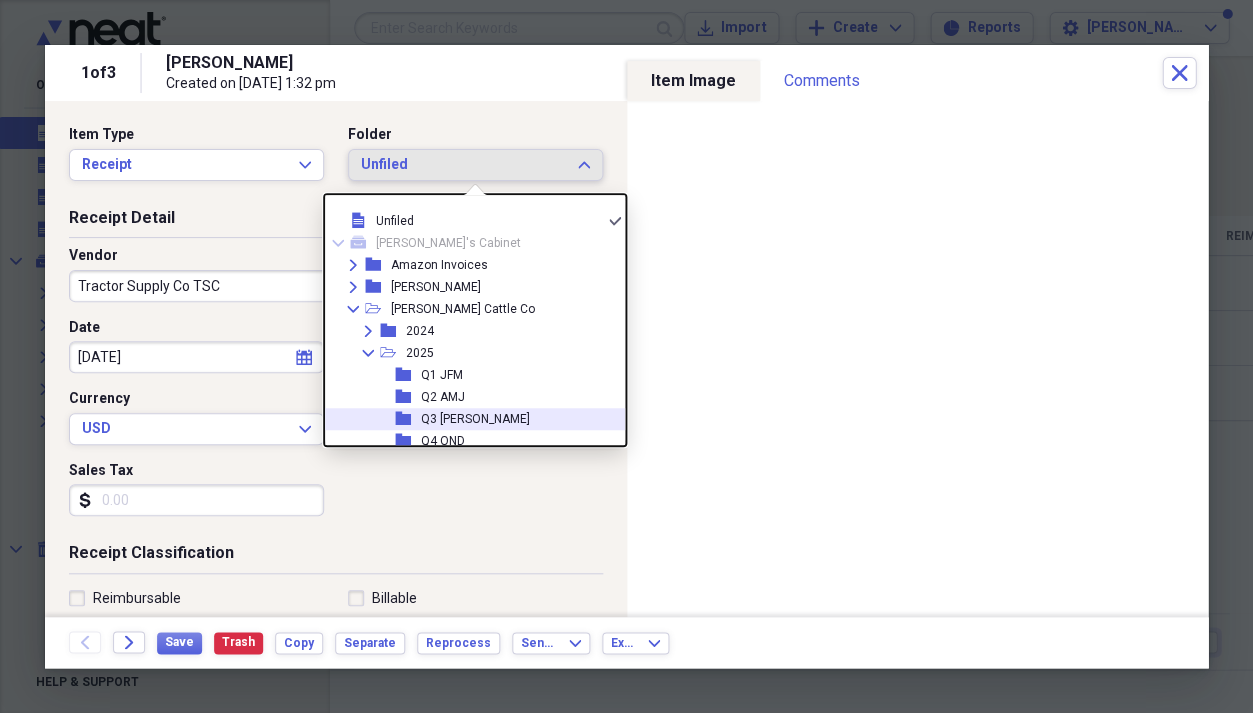 click on "Q3 [PERSON_NAME]" at bounding box center [475, 419] 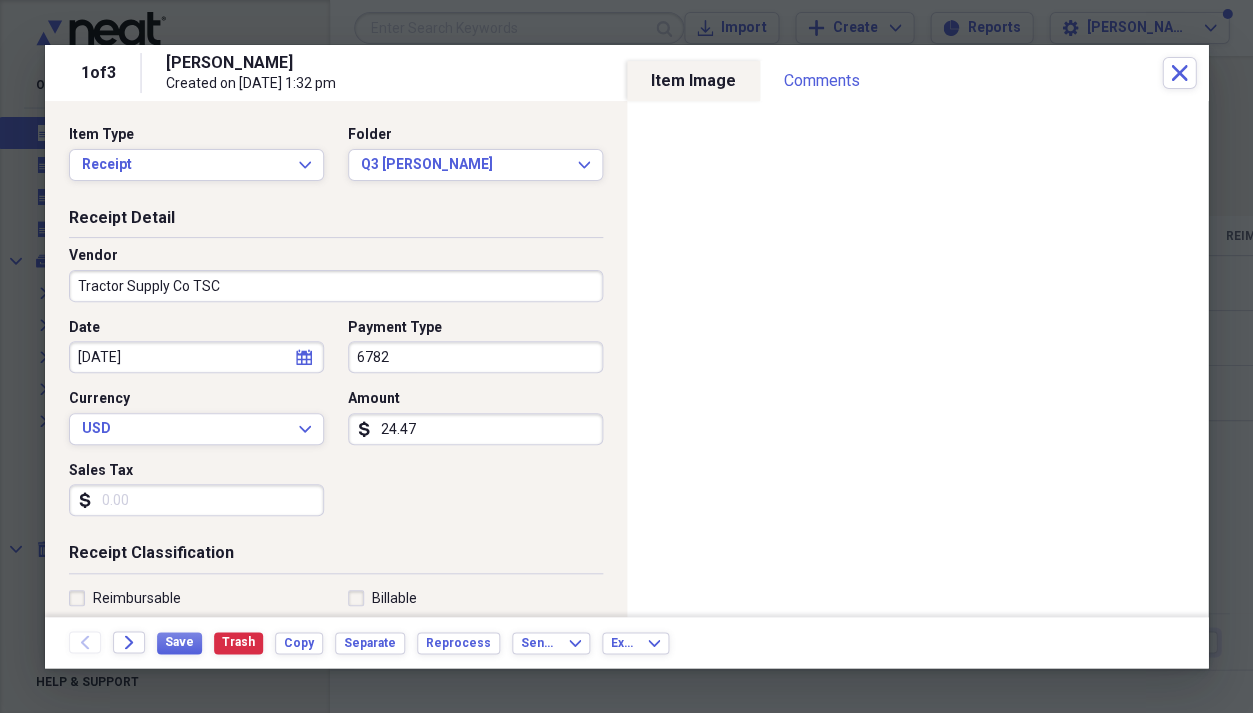 click on "Date [DATE] calendar Calendar Payment Type 6782 Currency USD Expand Amount dollar-sign 24.47 Sales Tax dollar-sign" at bounding box center [336, 425] 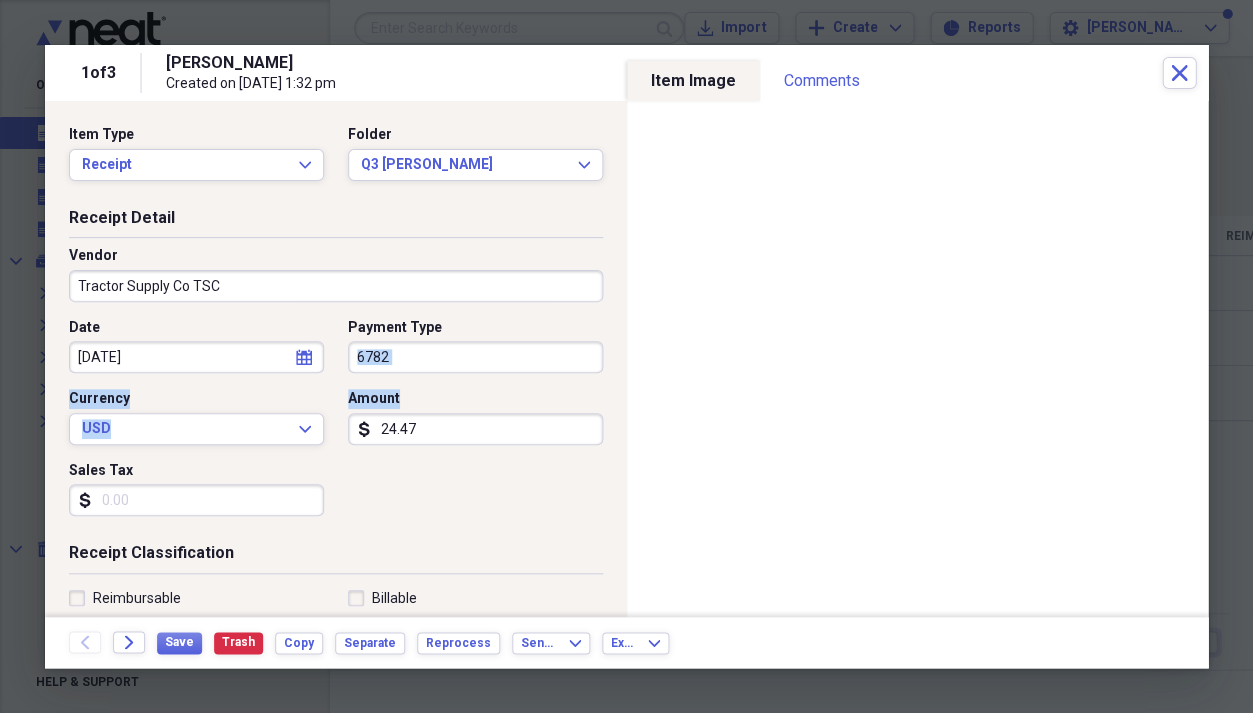drag, startPoint x: 619, startPoint y: 356, endPoint x: 613, endPoint y: 446, distance: 90.199776 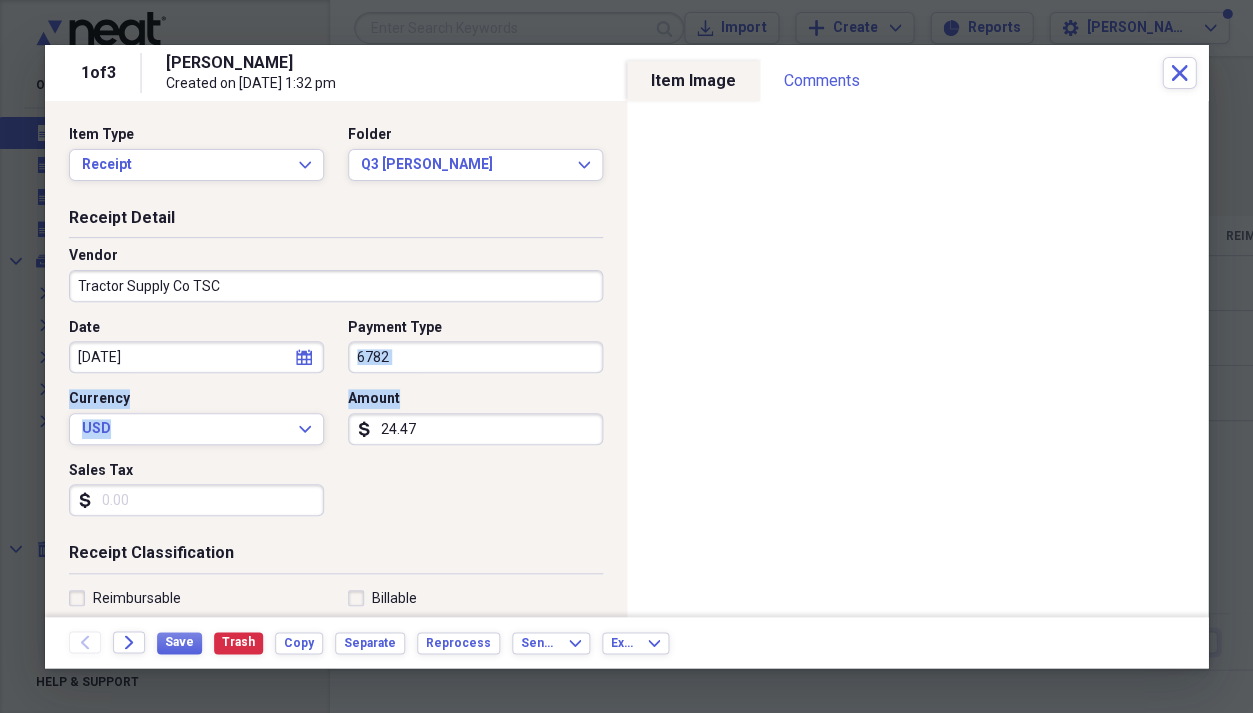 click on "Receipt Detail Vendor Tractor Supply Co TSC Date [DATE] calendar Calendar Payment Type 6782 Currency USD Expand Amount dollar-sign 24.47 Sales Tax dollar-sign" at bounding box center (336, 375) 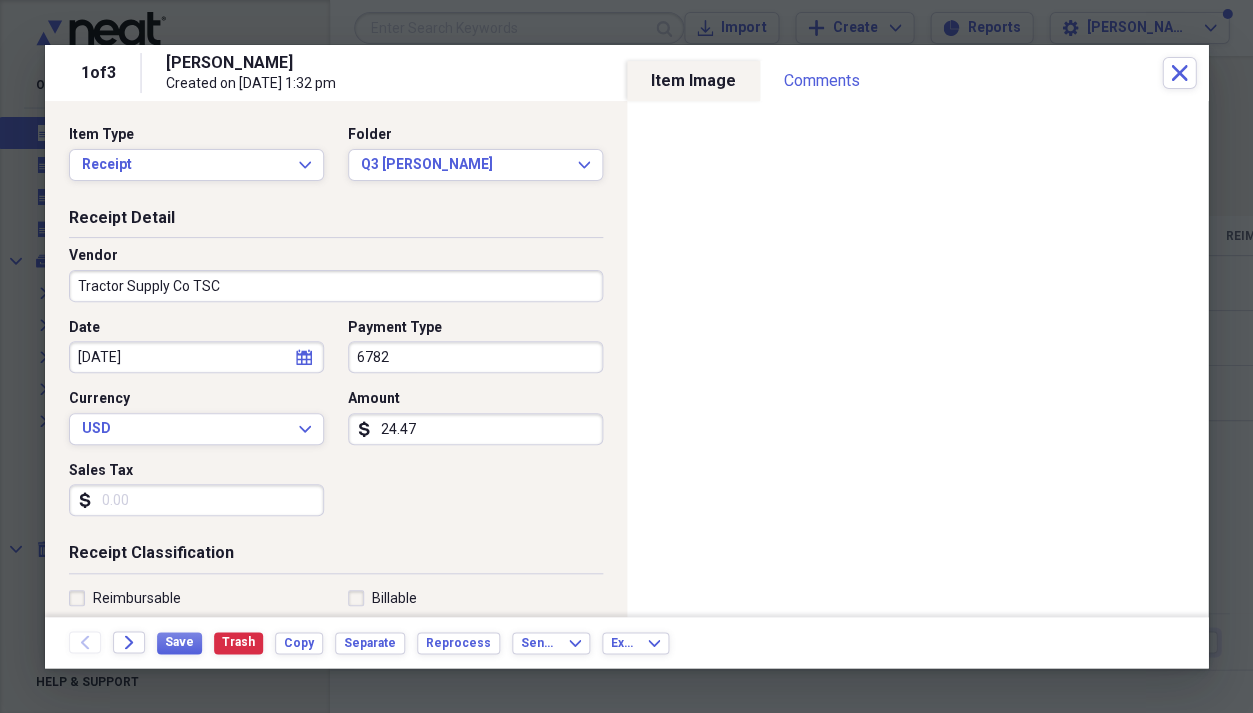 click on "Sales Tax" at bounding box center [196, 500] 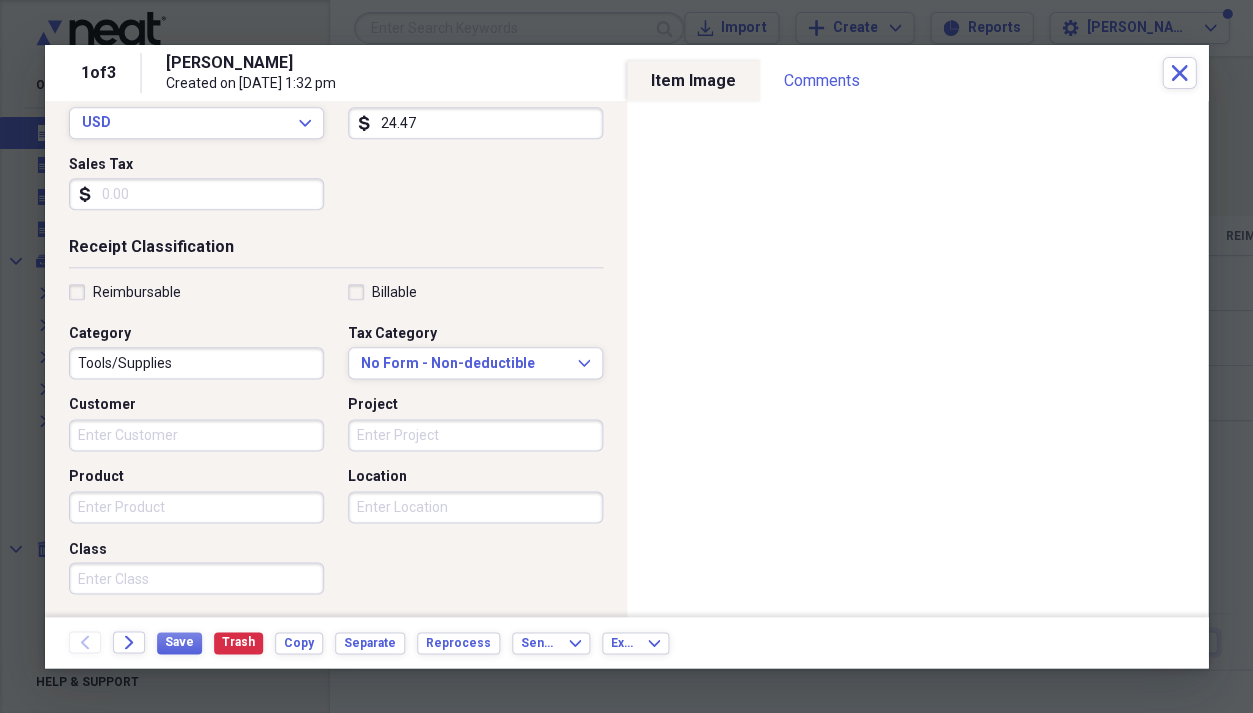 click on "Reimbursable Billable Category Tools/Supplies Tax Category No Form - Non-deductible Expand Customer Project Product Location Class" at bounding box center (336, 443) 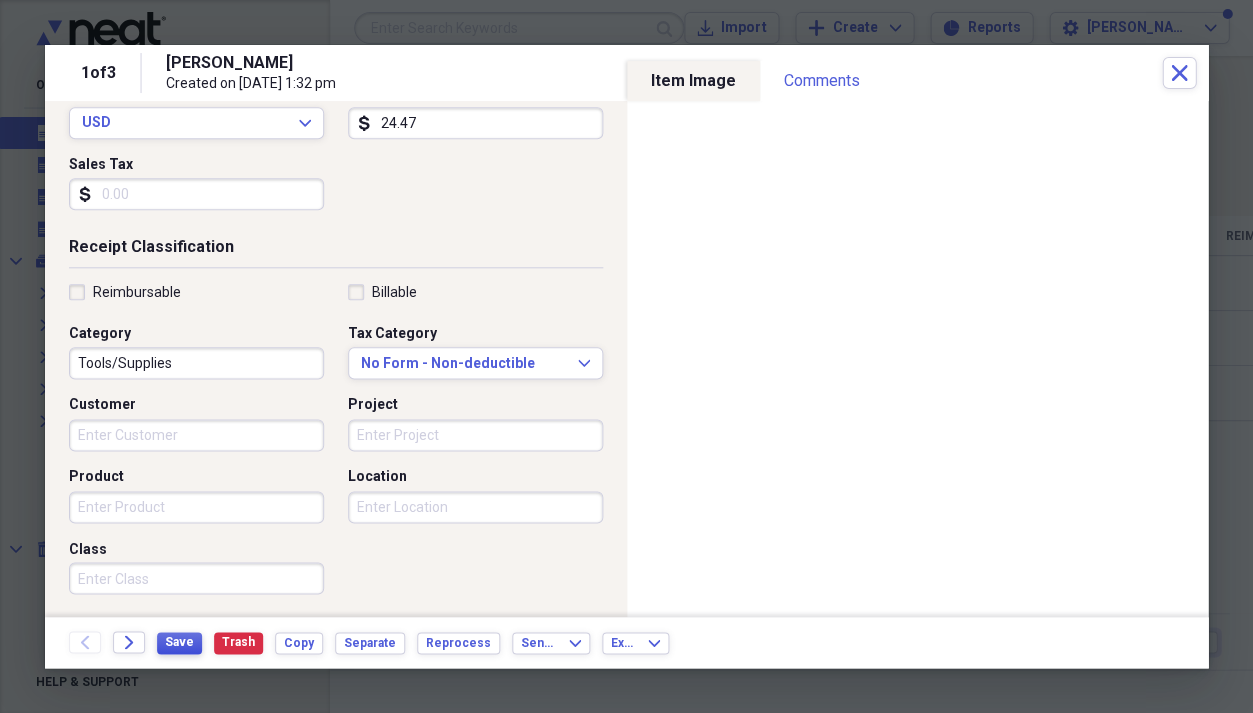 click on "Save" at bounding box center (179, 642) 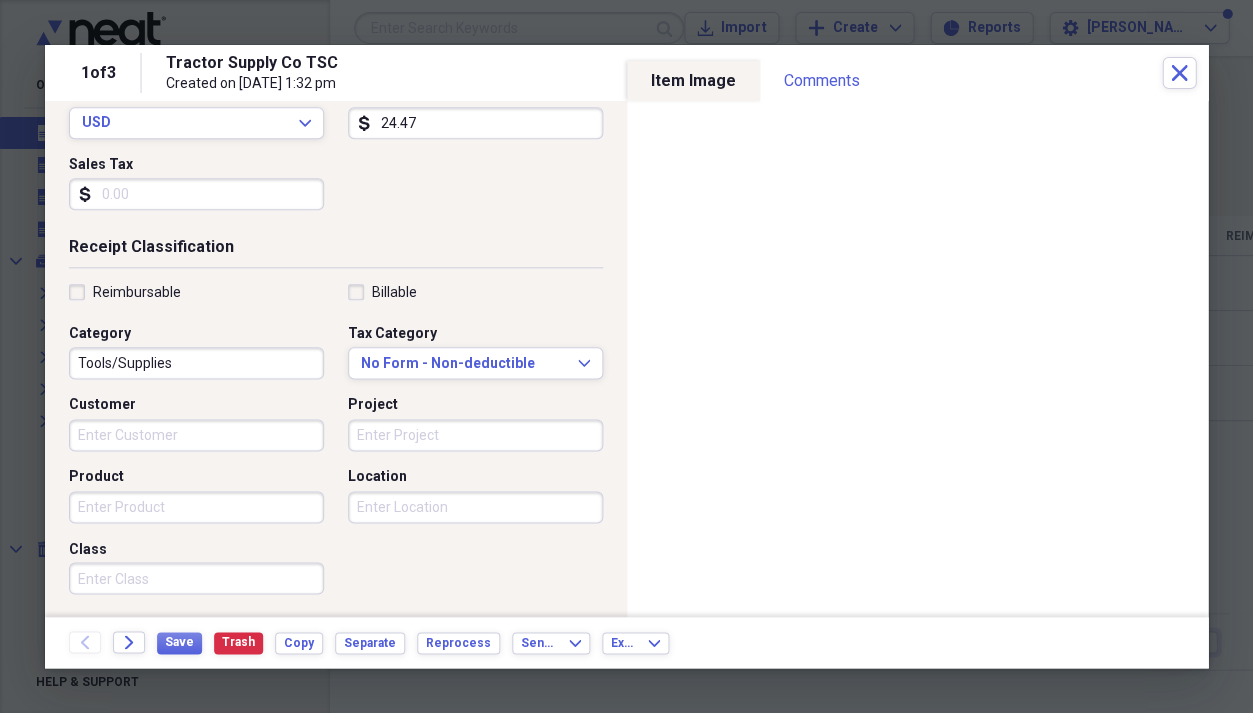 click on "Date [DATE] calendar Calendar Payment Type 6782 Currency USD Expand Amount dollar-sign 24.47 Sales Tax dollar-sign" at bounding box center [336, 119] 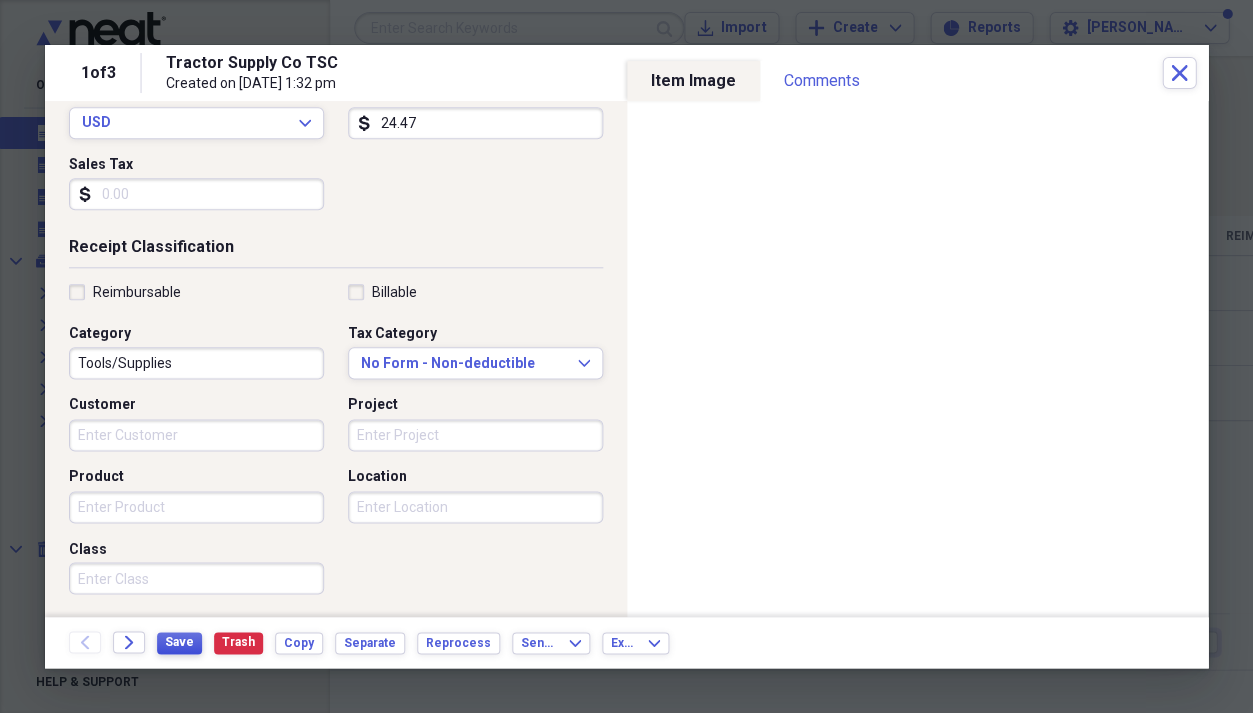 click on "Save" at bounding box center (179, 642) 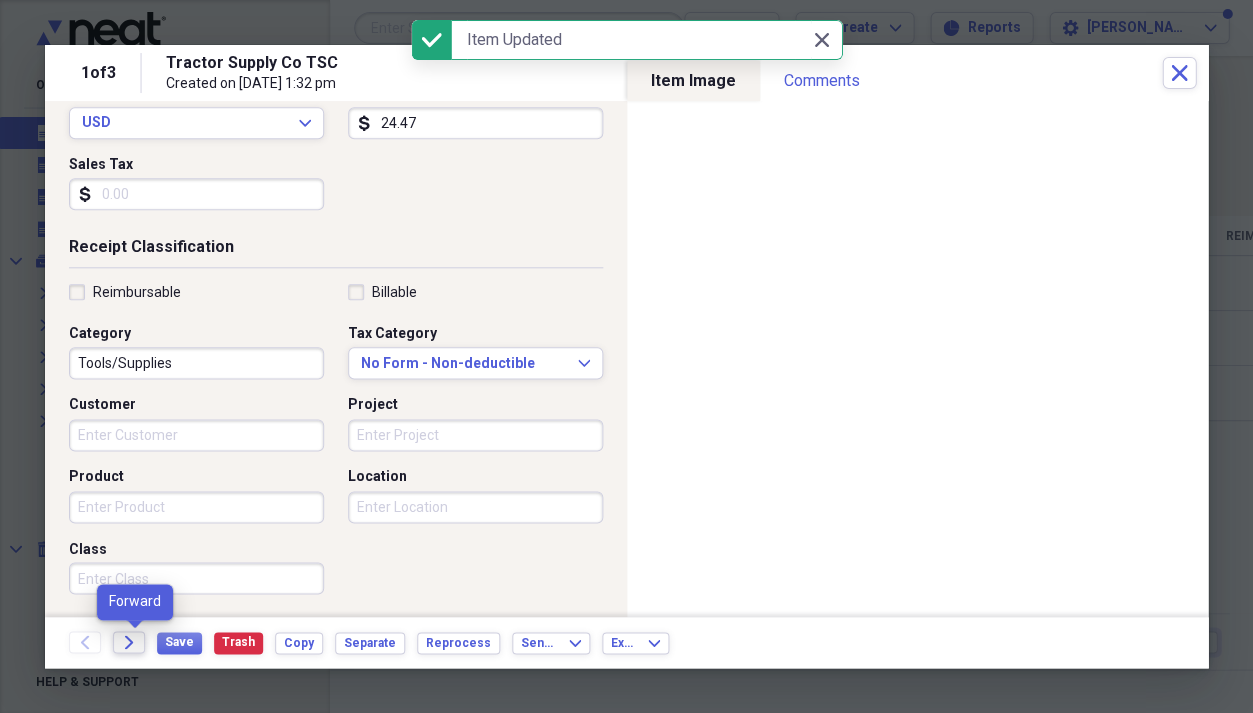 click on "Forward" 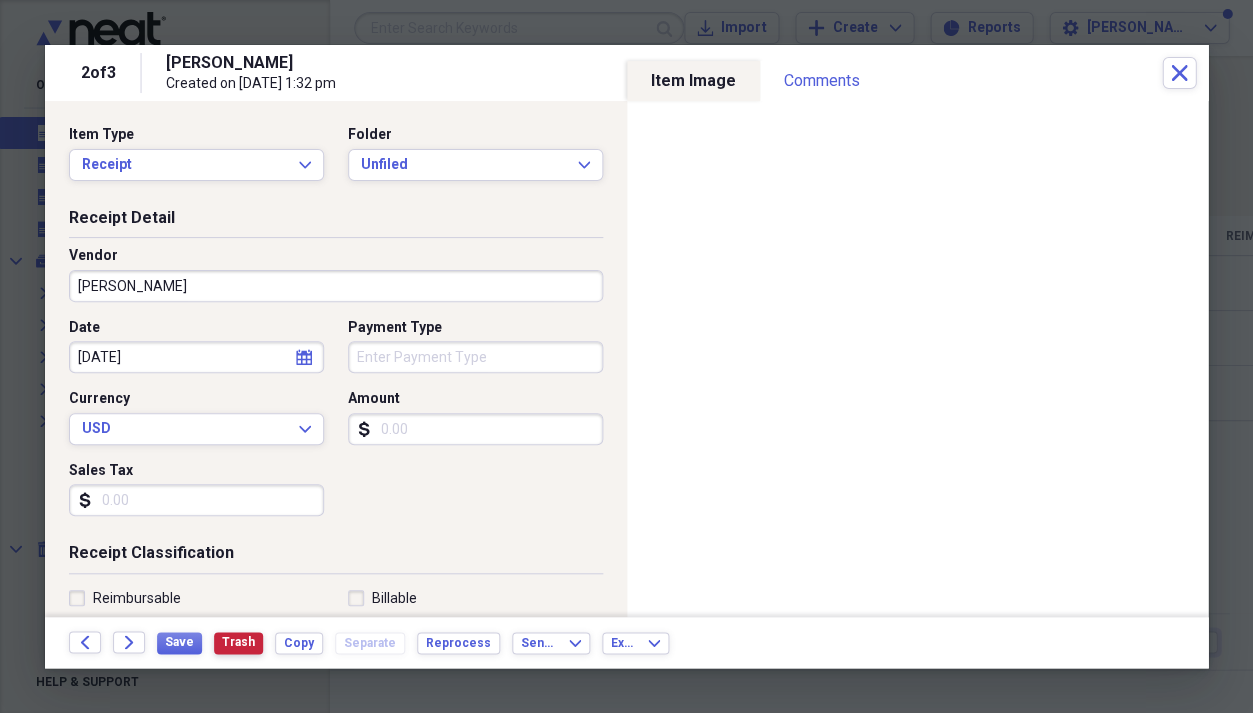 click on "Trash" at bounding box center [238, 642] 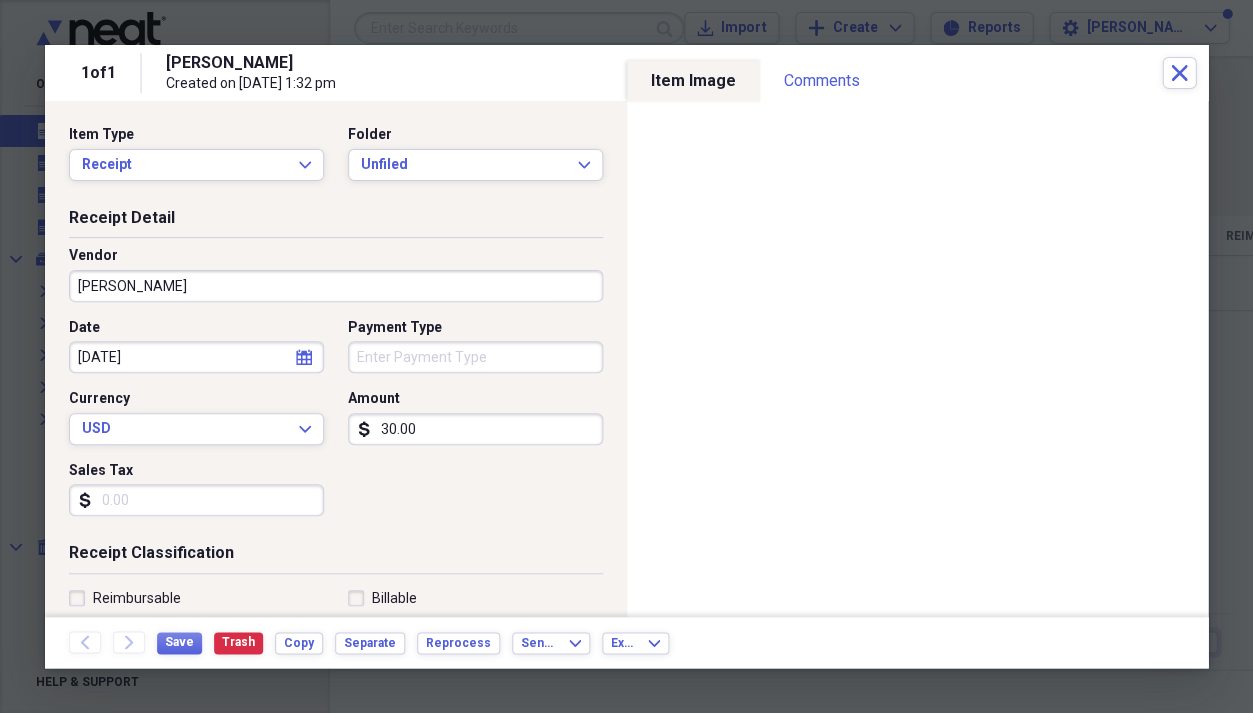 click on "Payment Type" at bounding box center [475, 357] 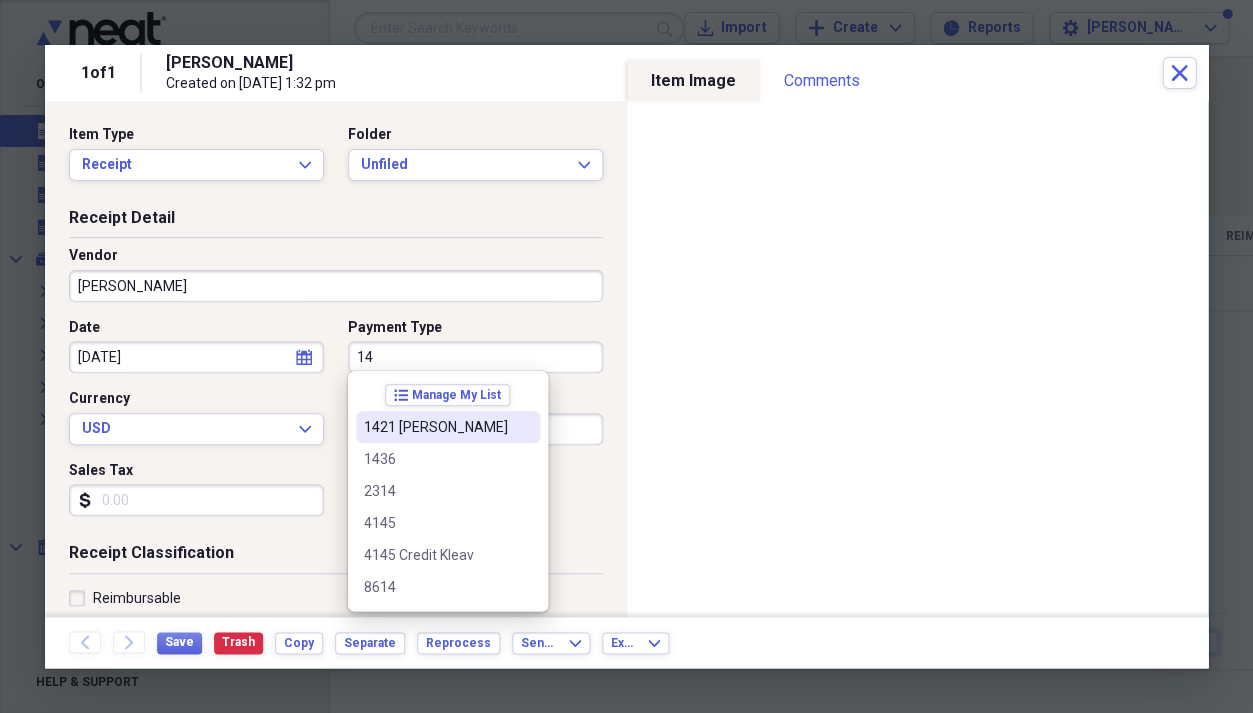 click on "1421 [PERSON_NAME]" at bounding box center (436, 427) 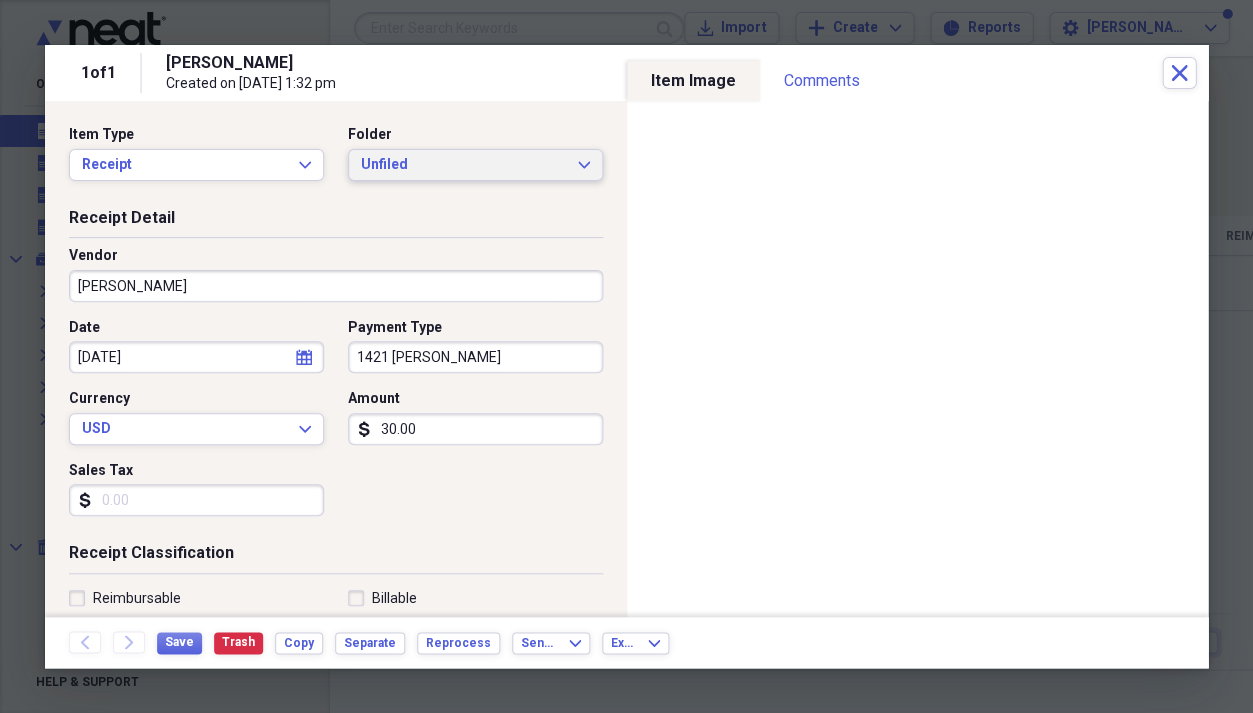click 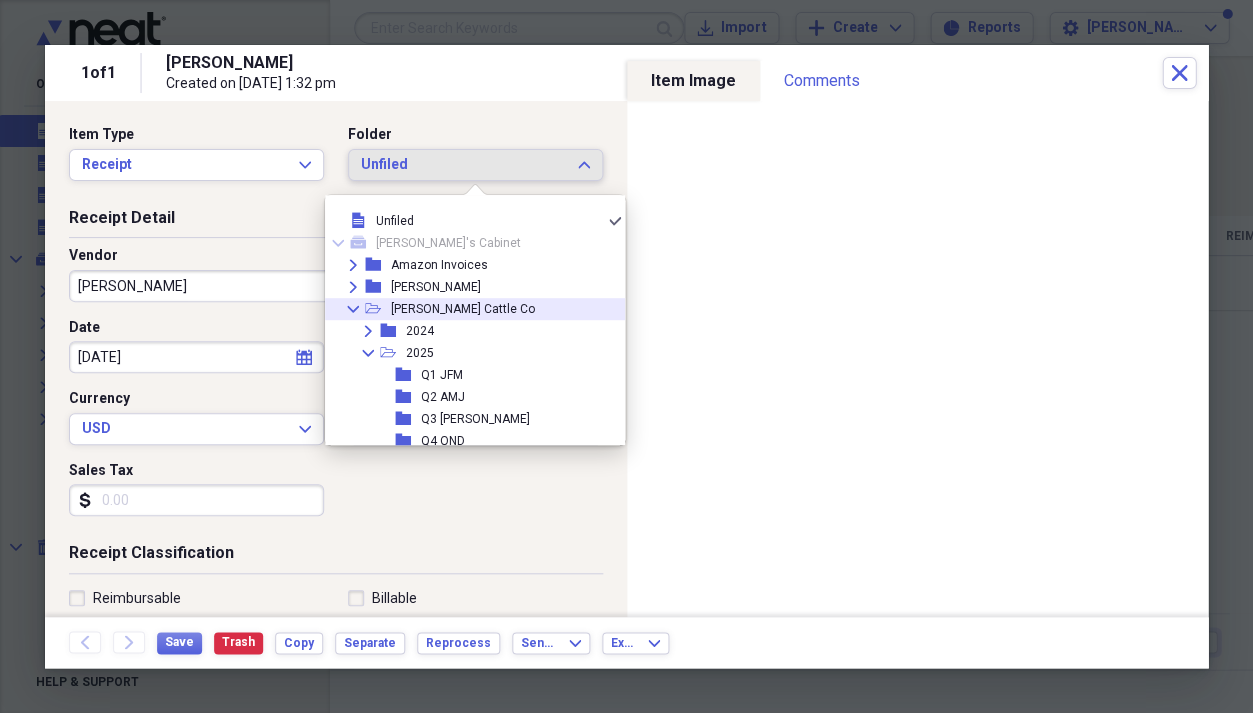 click on "Collapse" 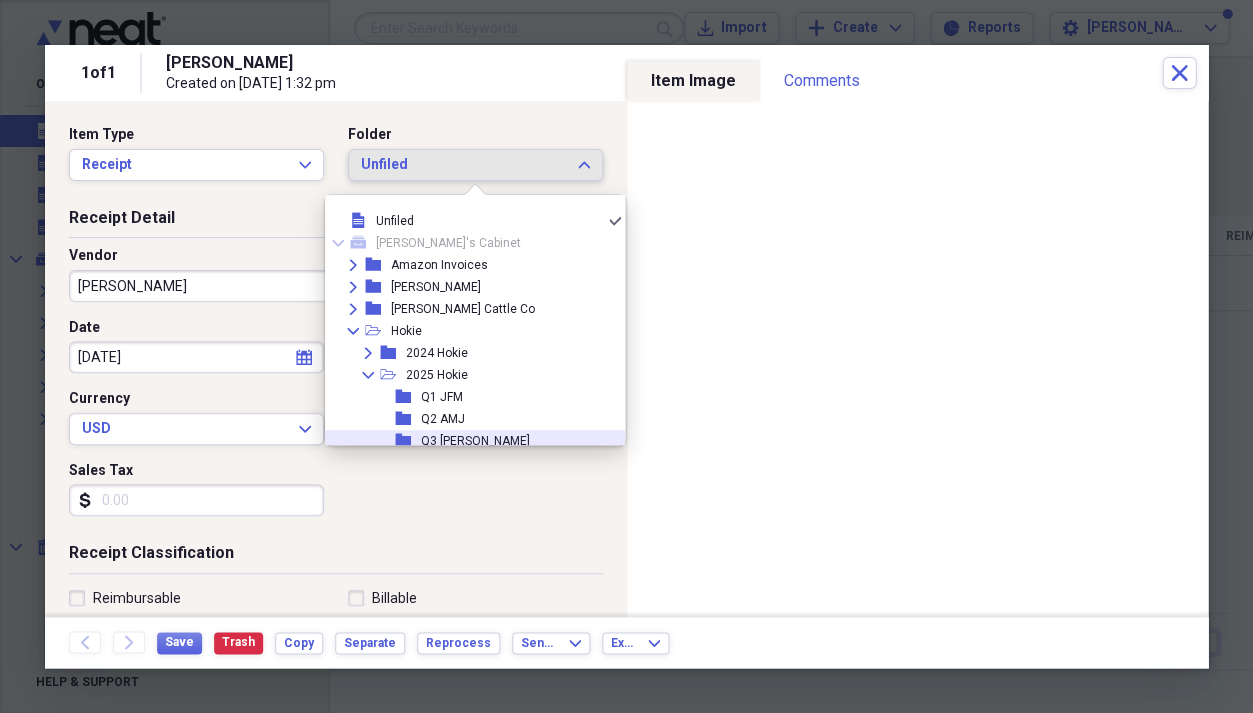 click on "Q3 [PERSON_NAME]" at bounding box center (475, 441) 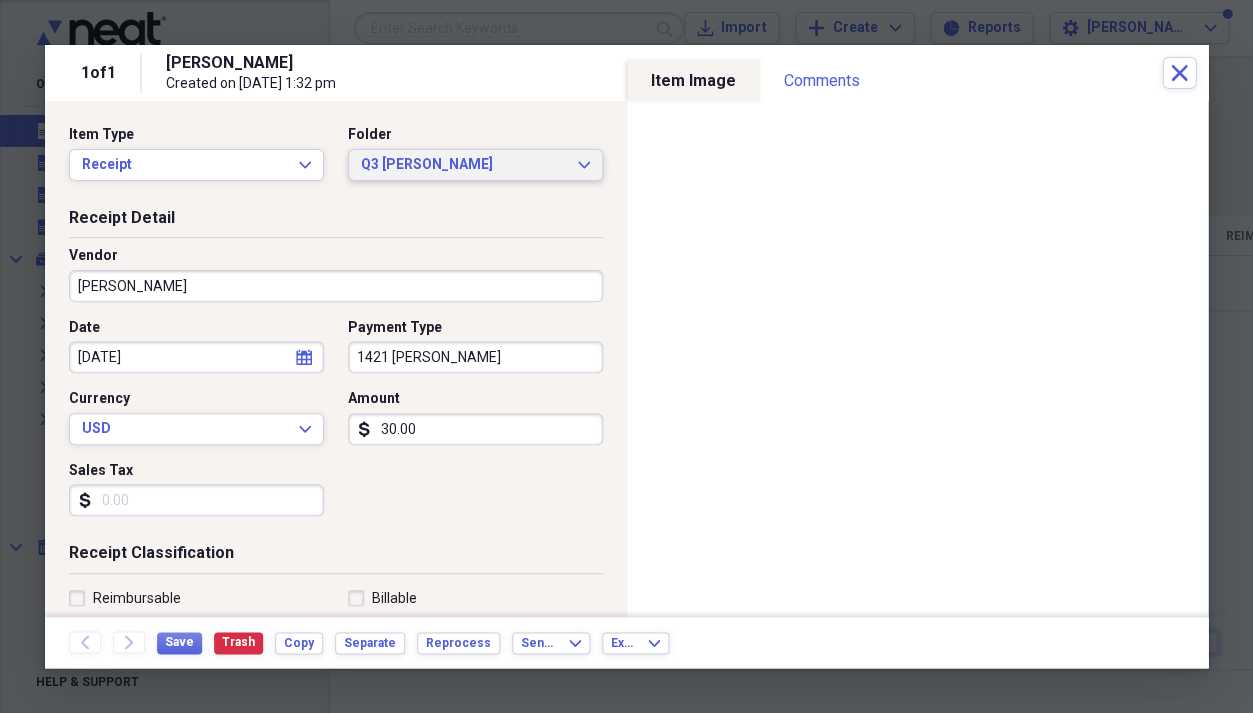type 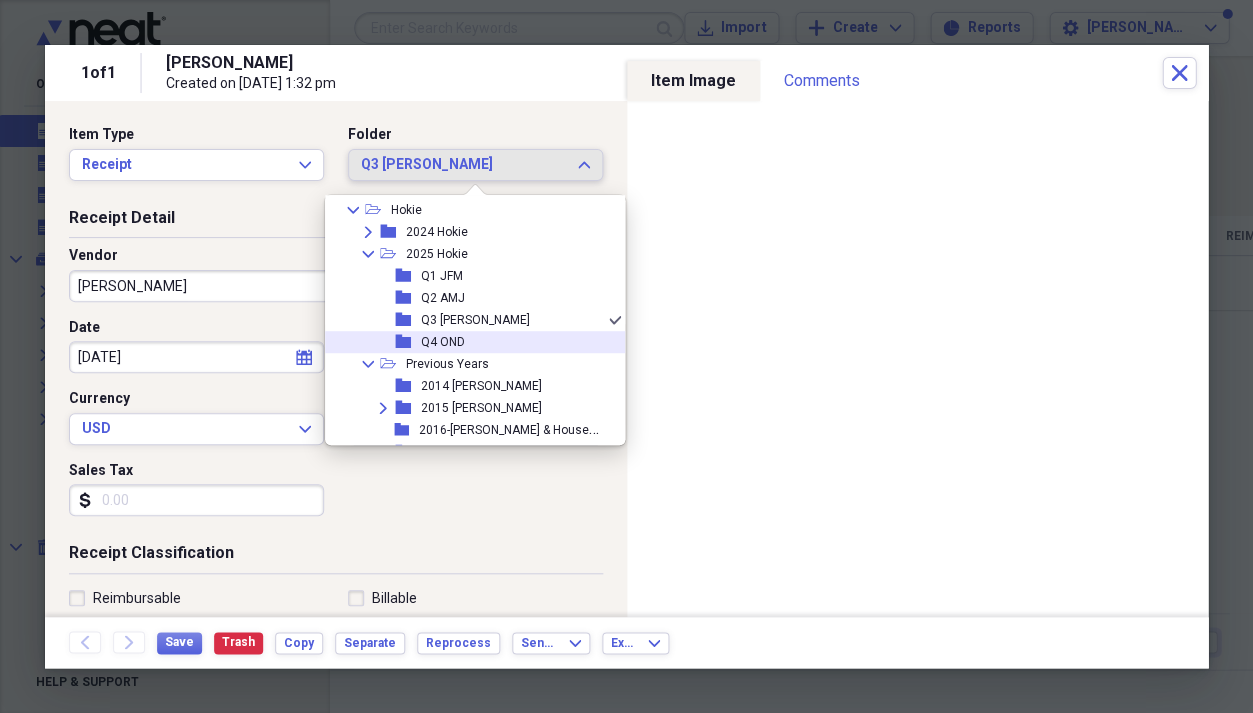scroll, scrollTop: 144, scrollLeft: 0, axis: vertical 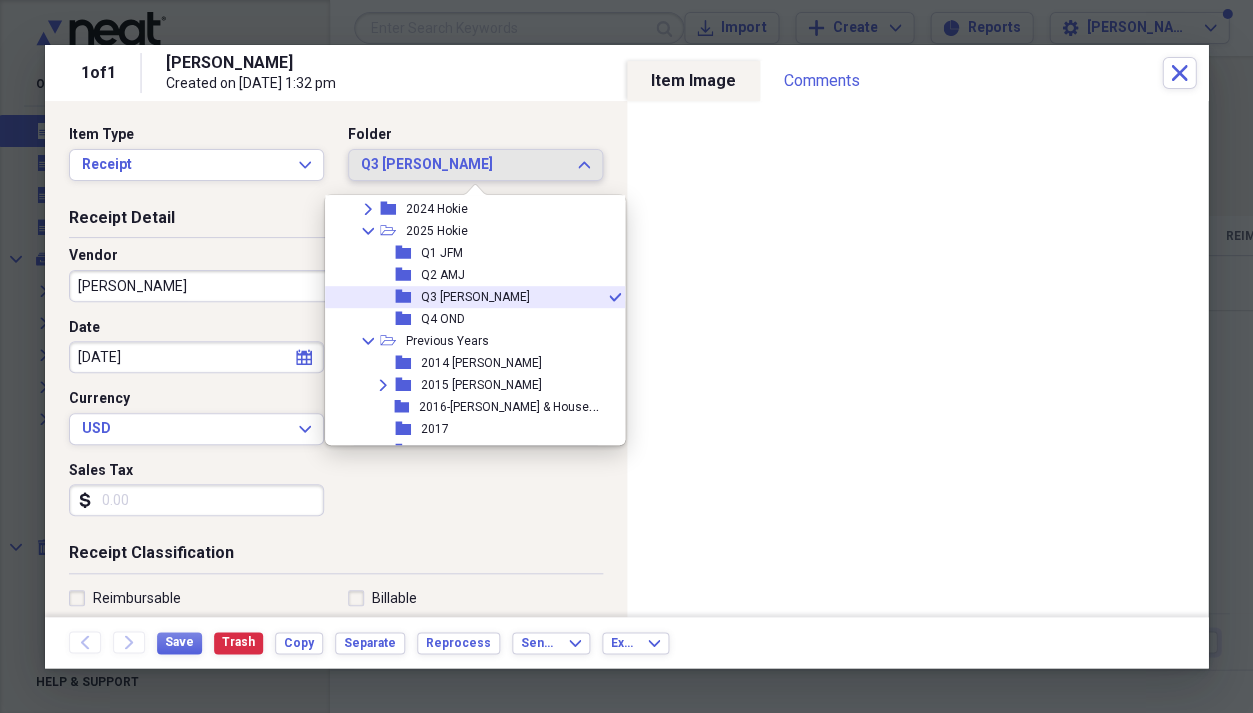 click on "Q3 [PERSON_NAME]" at bounding box center [475, 297] 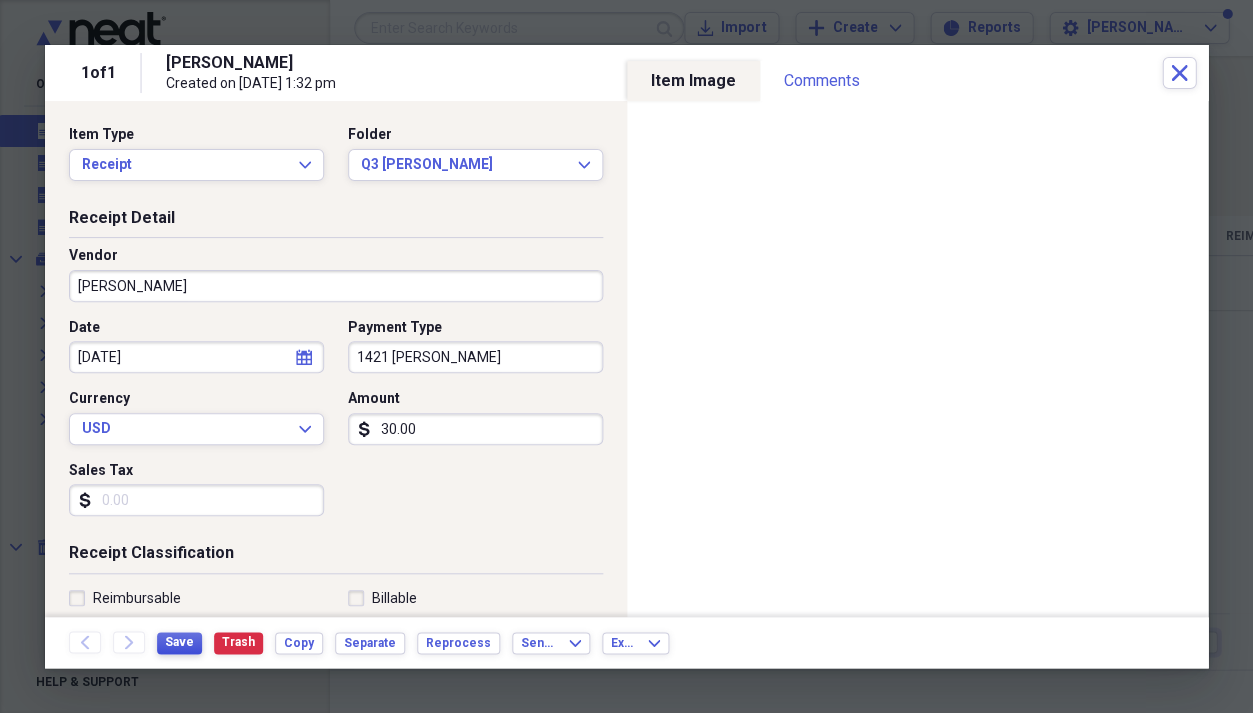 click on "Save" at bounding box center (179, 642) 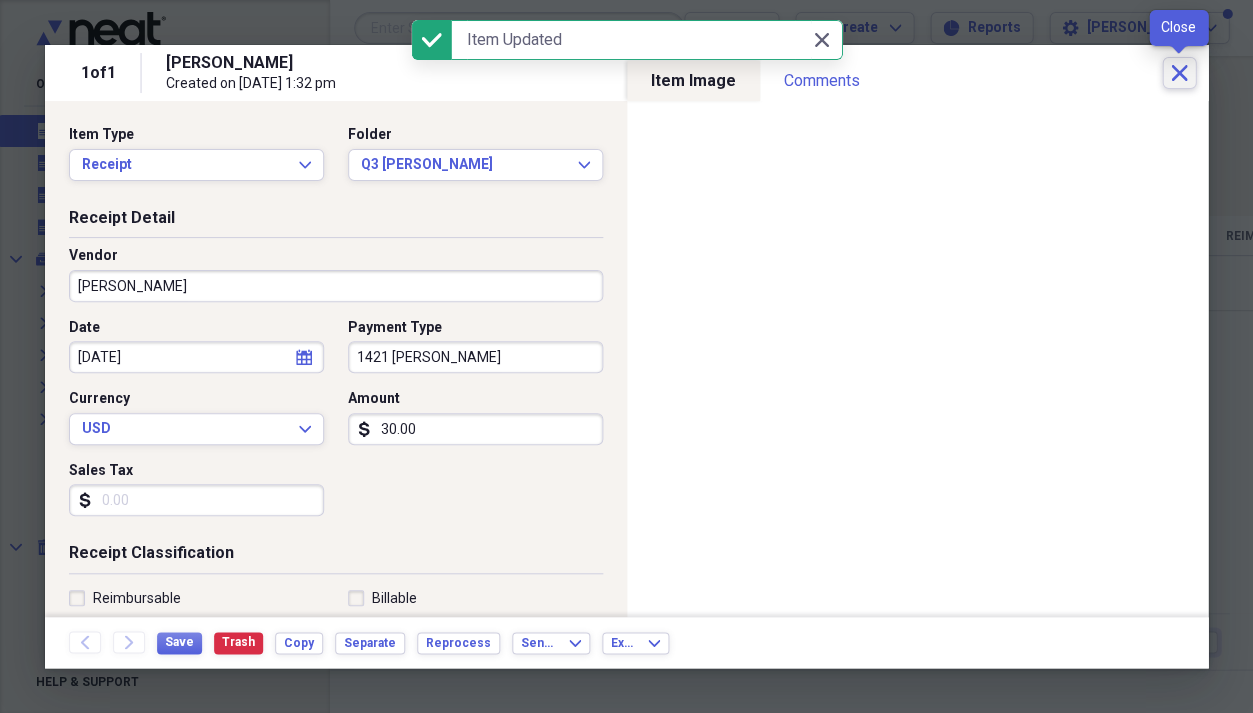 click 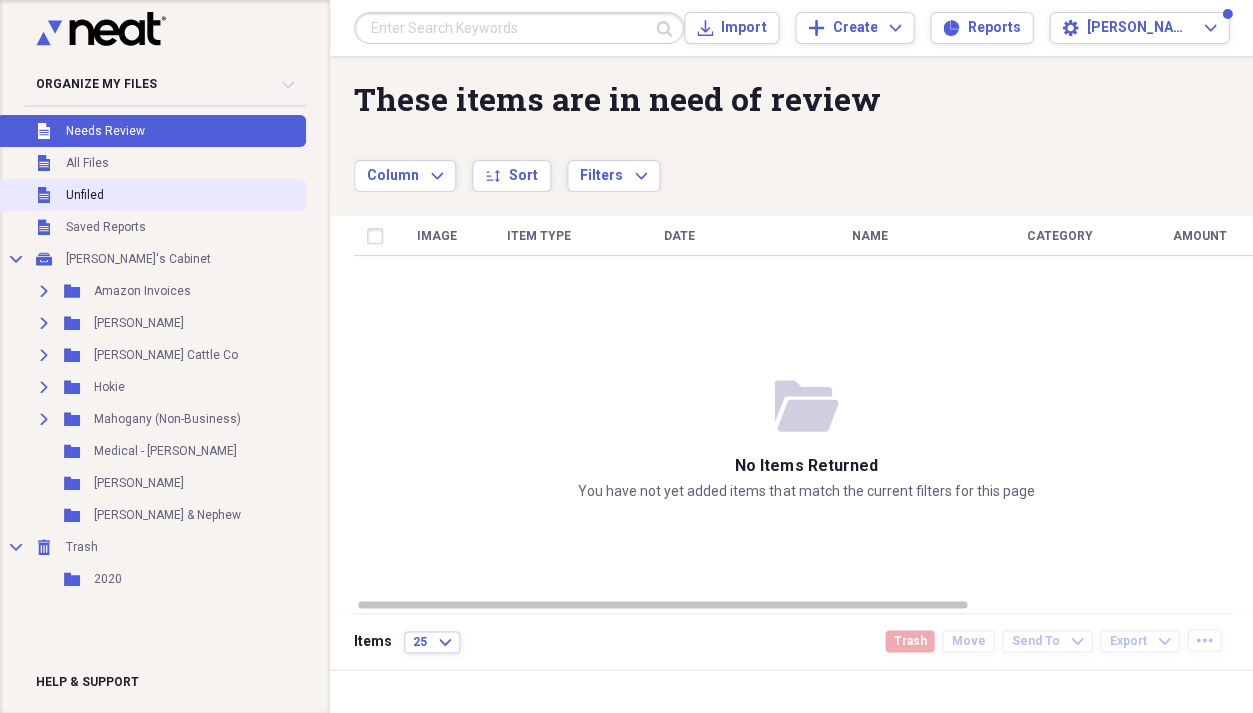 click on "Unfiled" at bounding box center (85, 195) 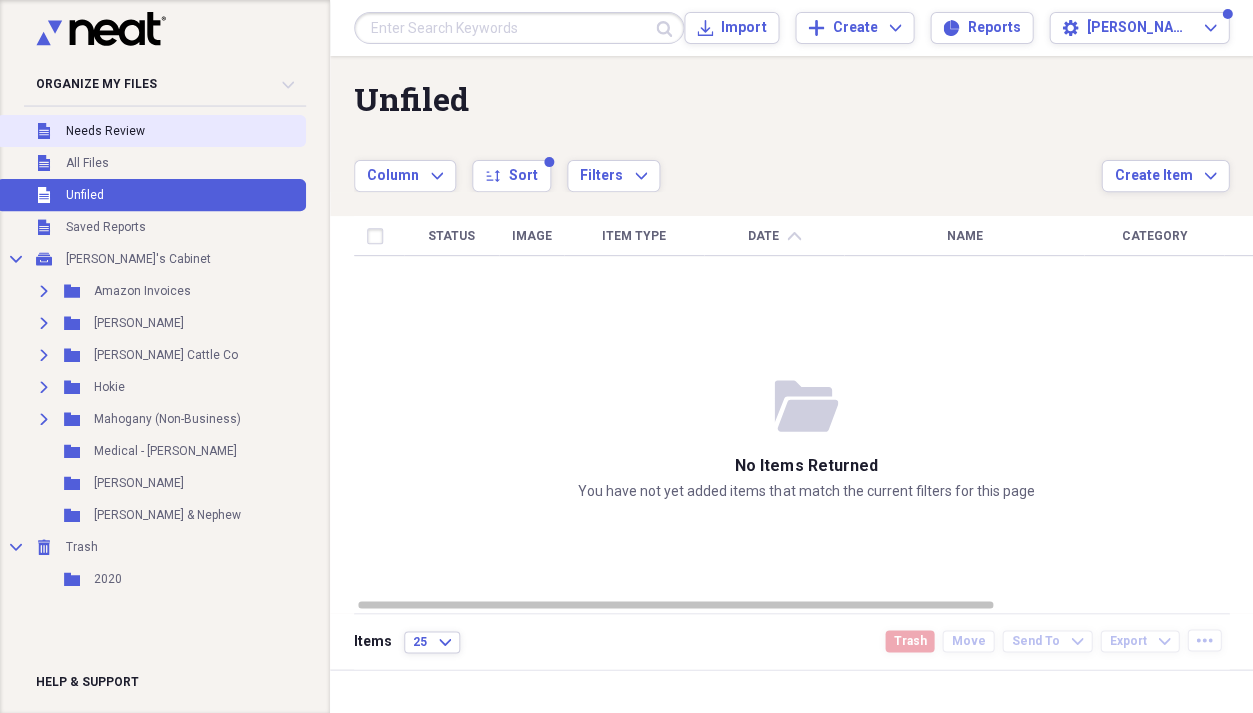 click on "Needs Review" at bounding box center (105, 131) 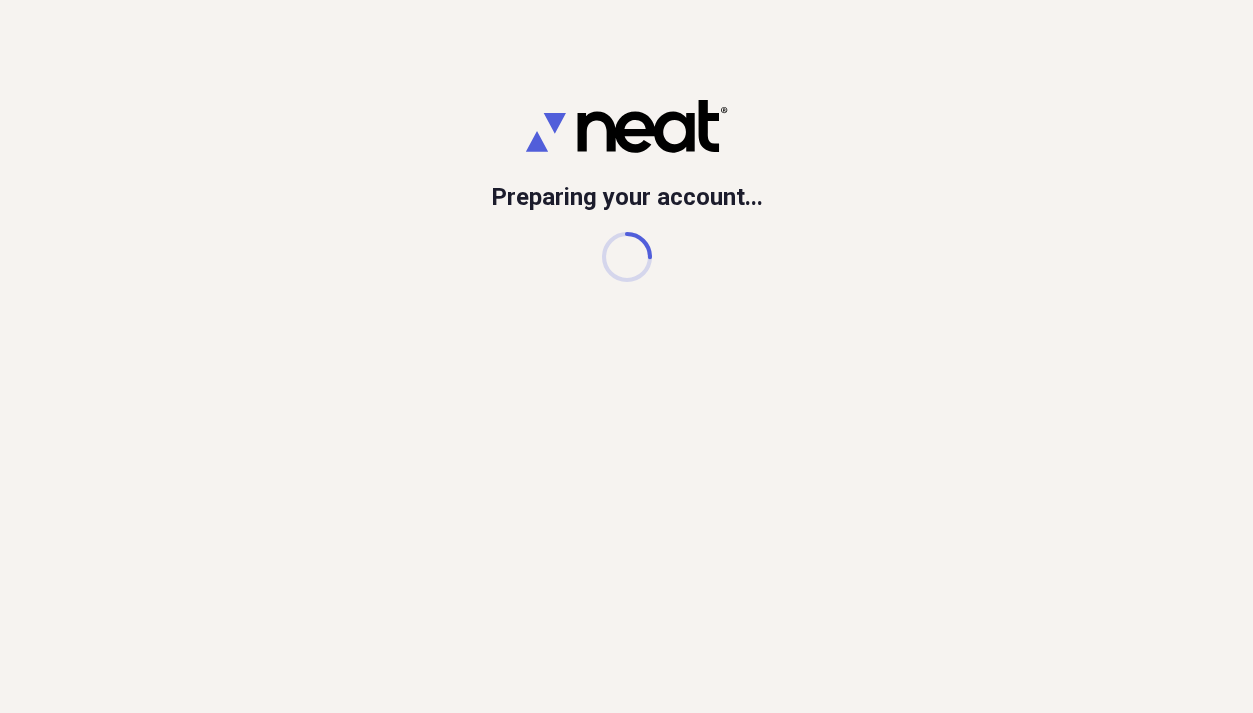 scroll, scrollTop: 0, scrollLeft: 0, axis: both 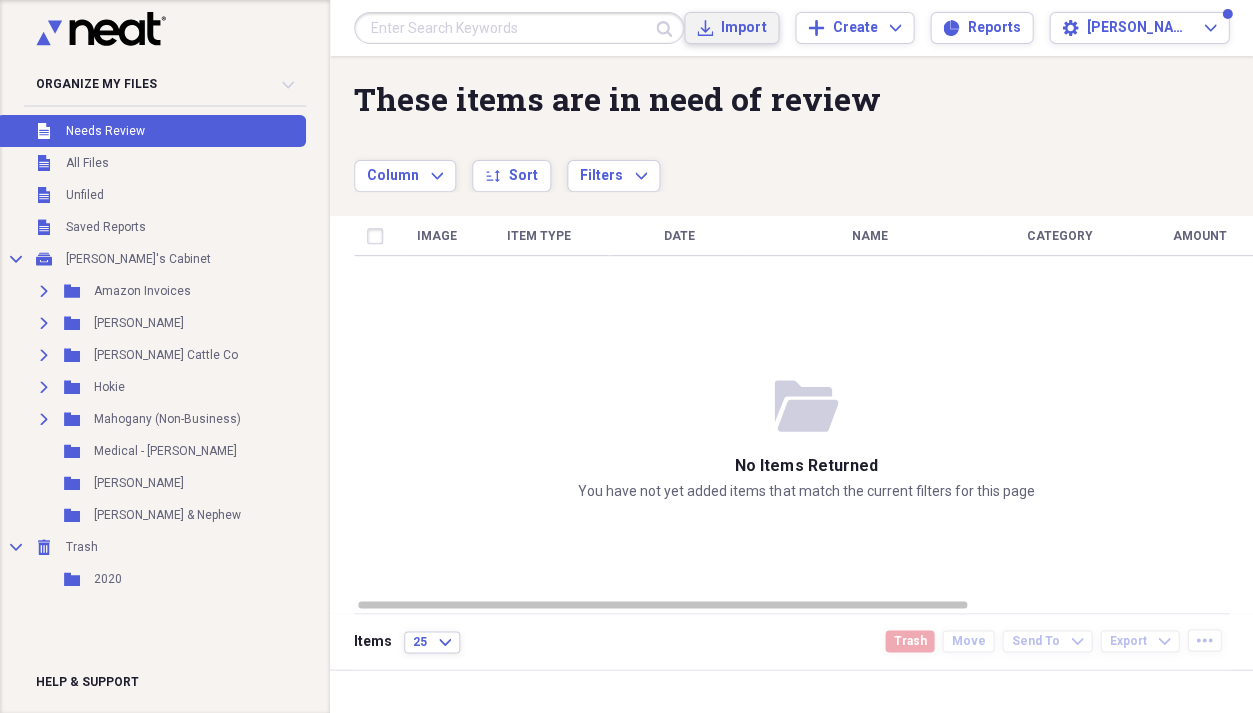 click on "Import" at bounding box center [743, 28] 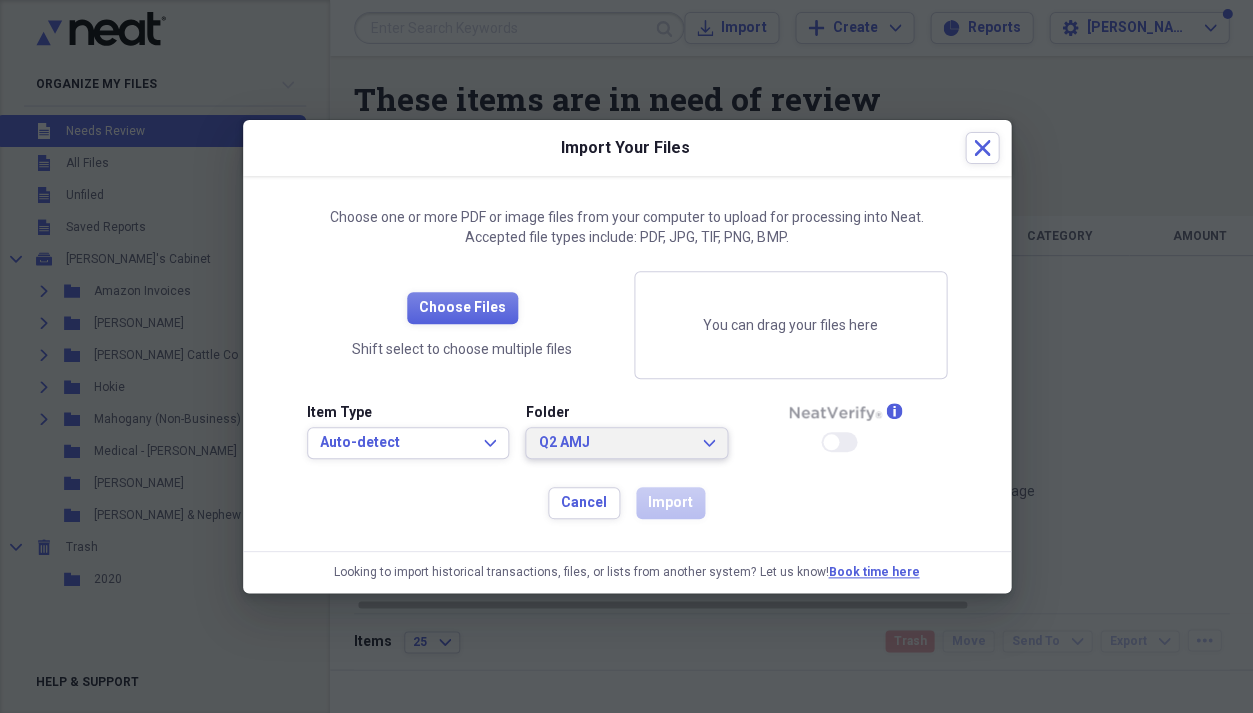click on "Expand" 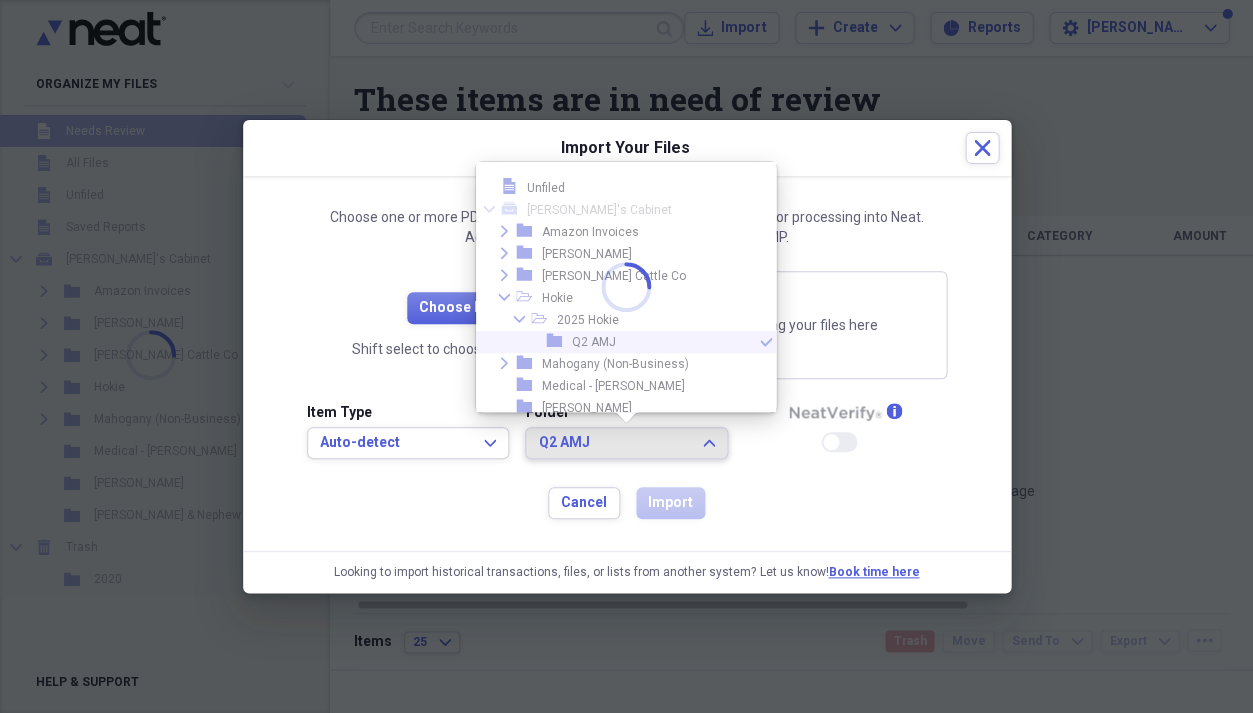 scroll, scrollTop: 29, scrollLeft: 0, axis: vertical 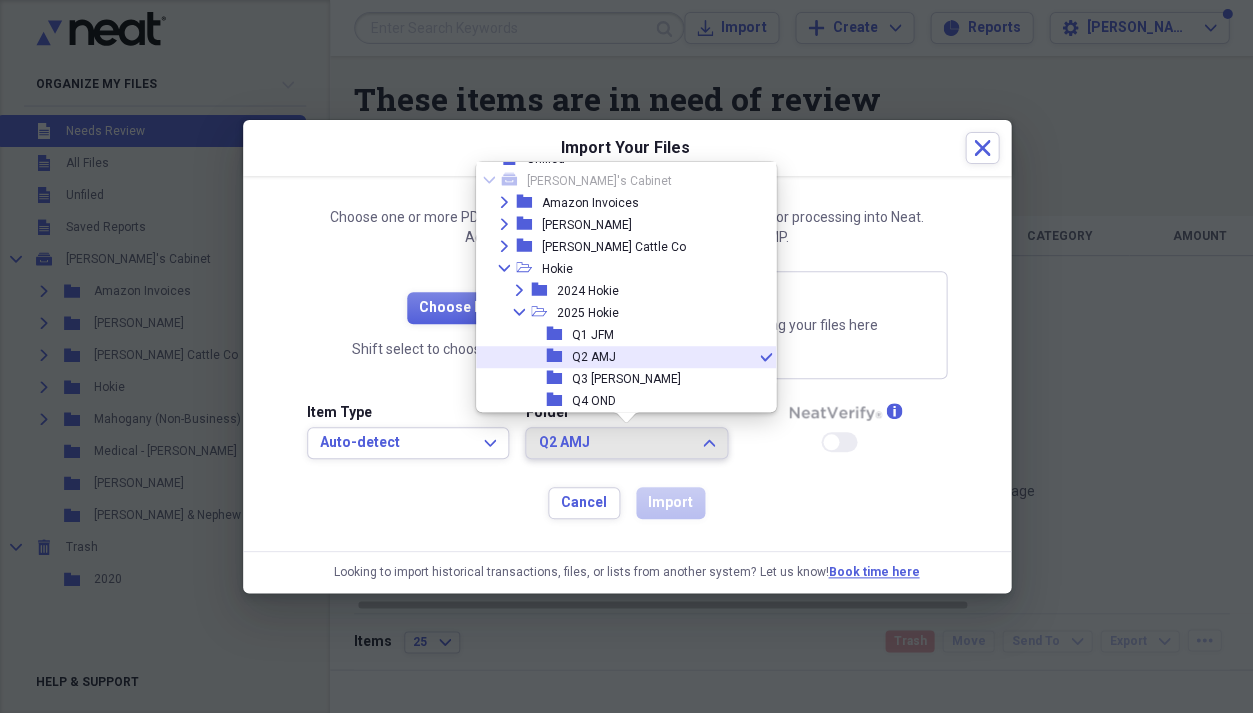 click on "Q2 AMJ" at bounding box center [594, 357] 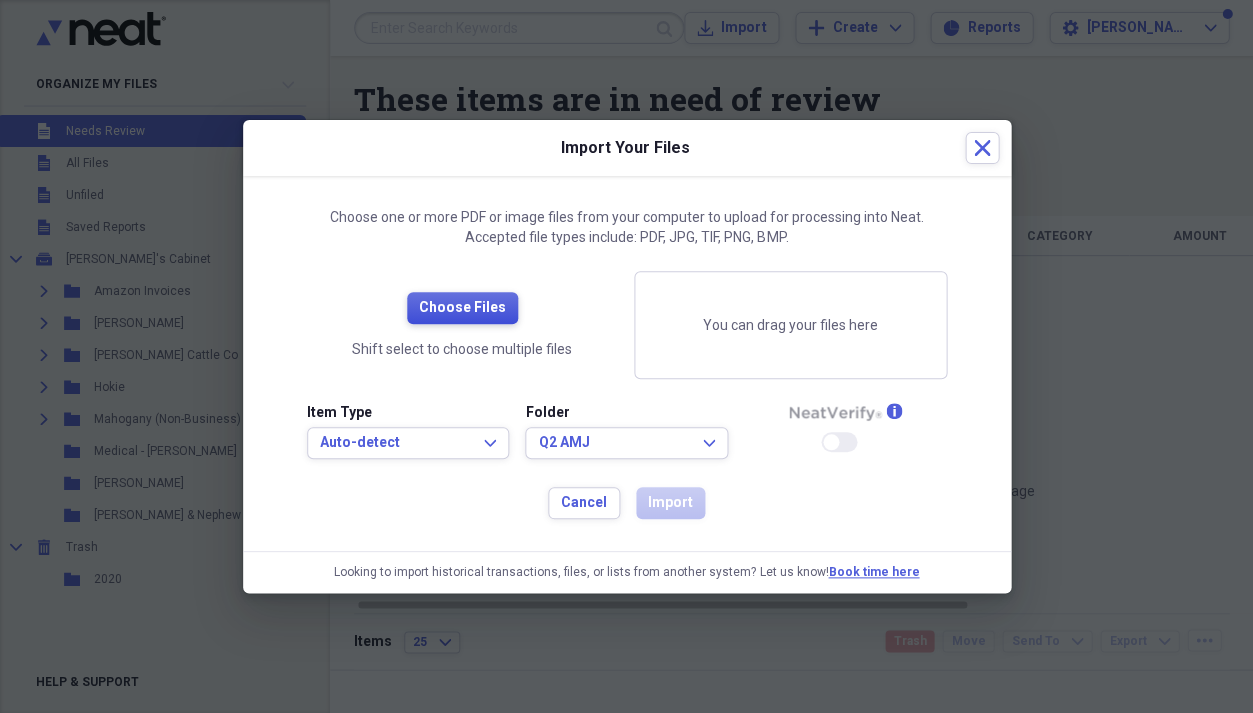 click on "Choose Files" at bounding box center (462, 308) 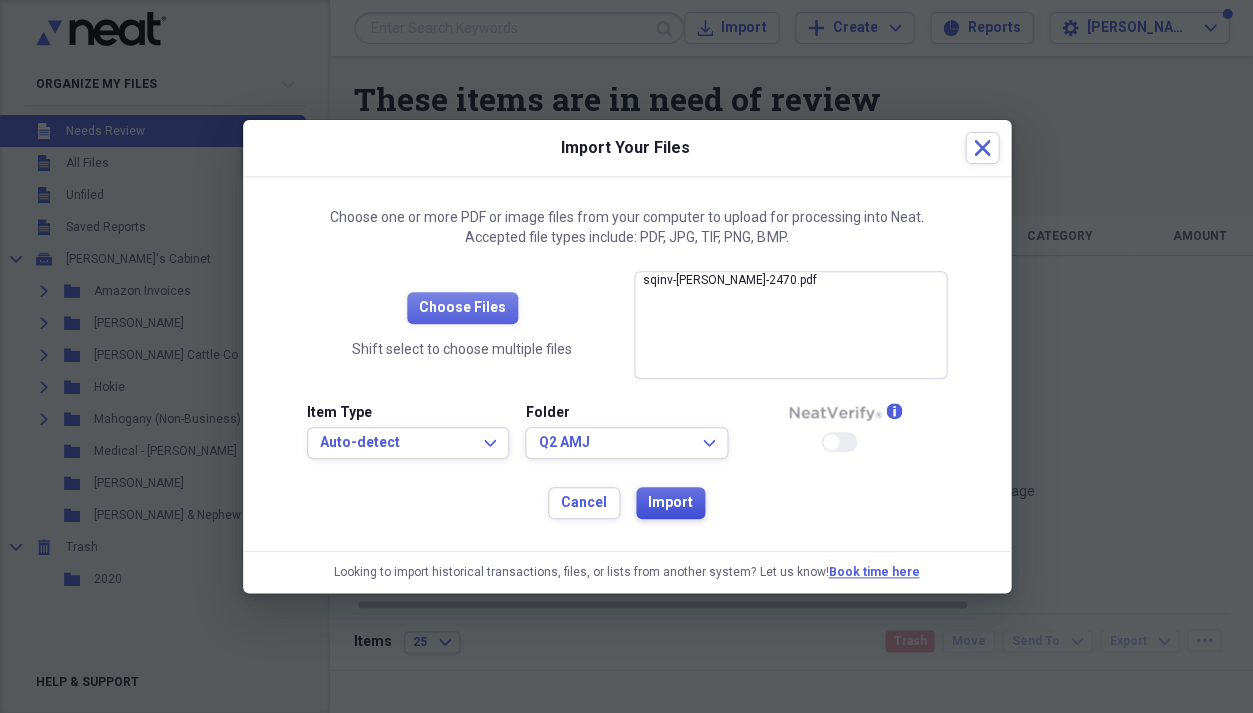 click on "Import" at bounding box center [670, 503] 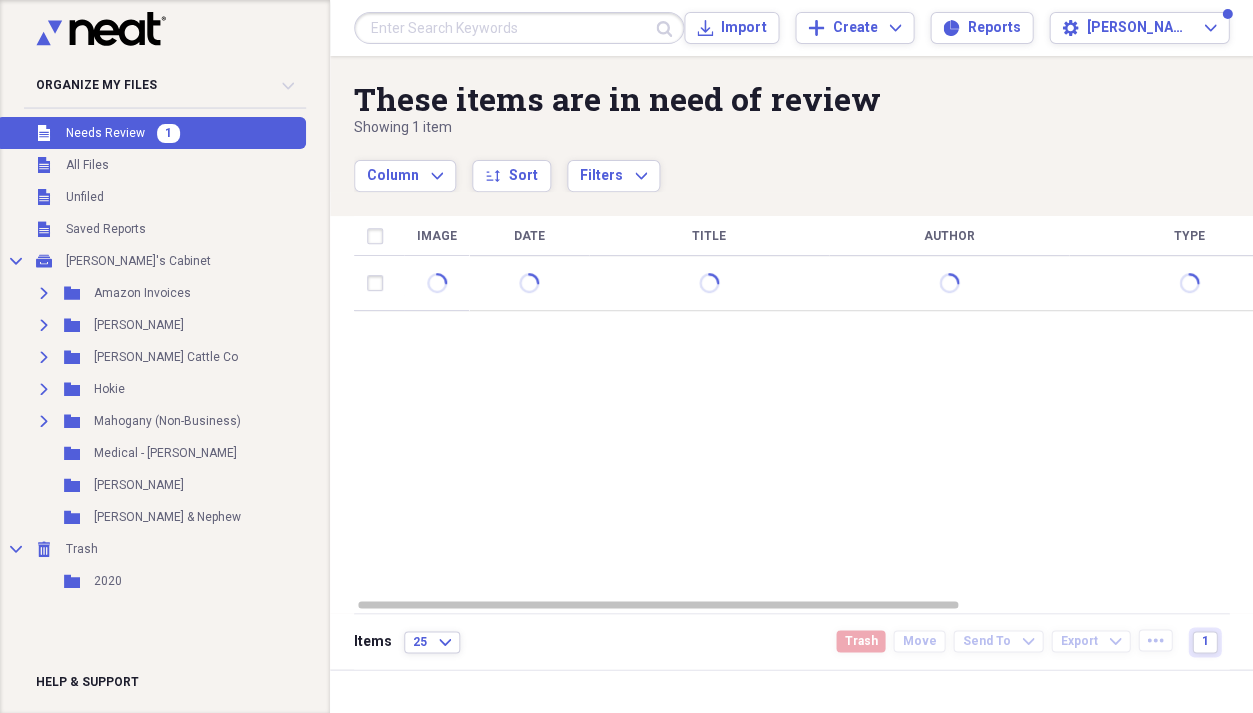 click at bounding box center [519, 28] 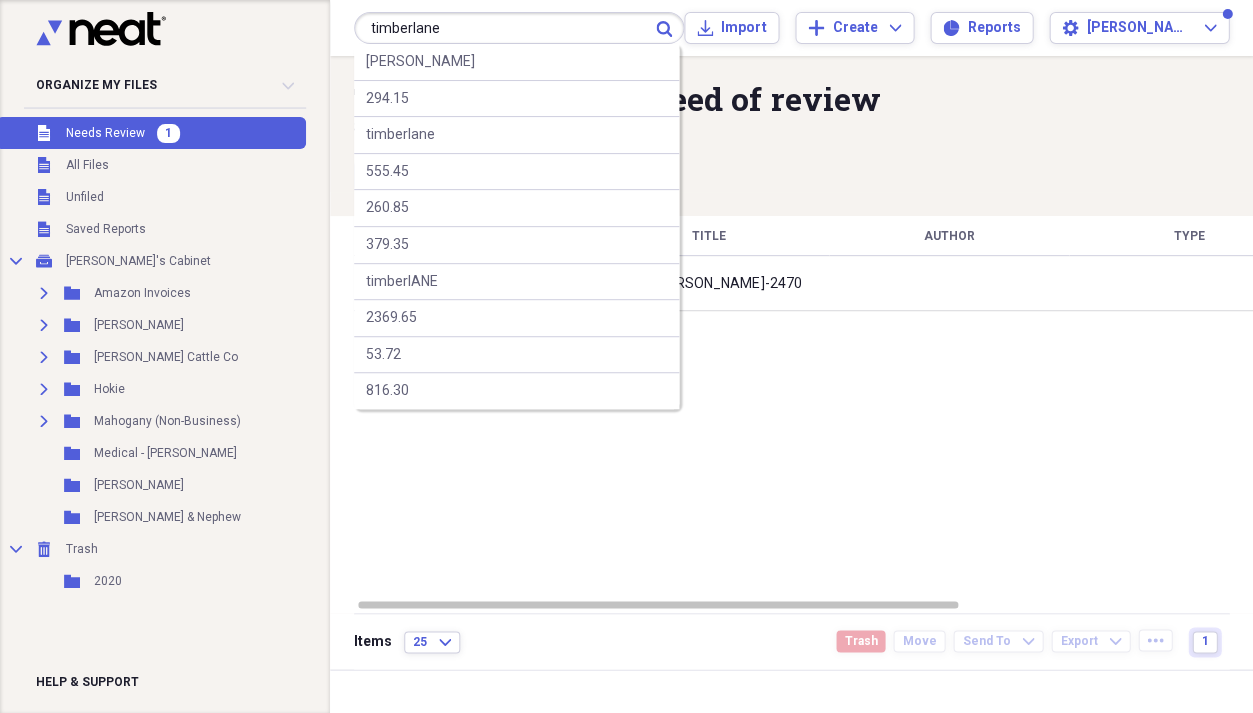 type on "timberlane" 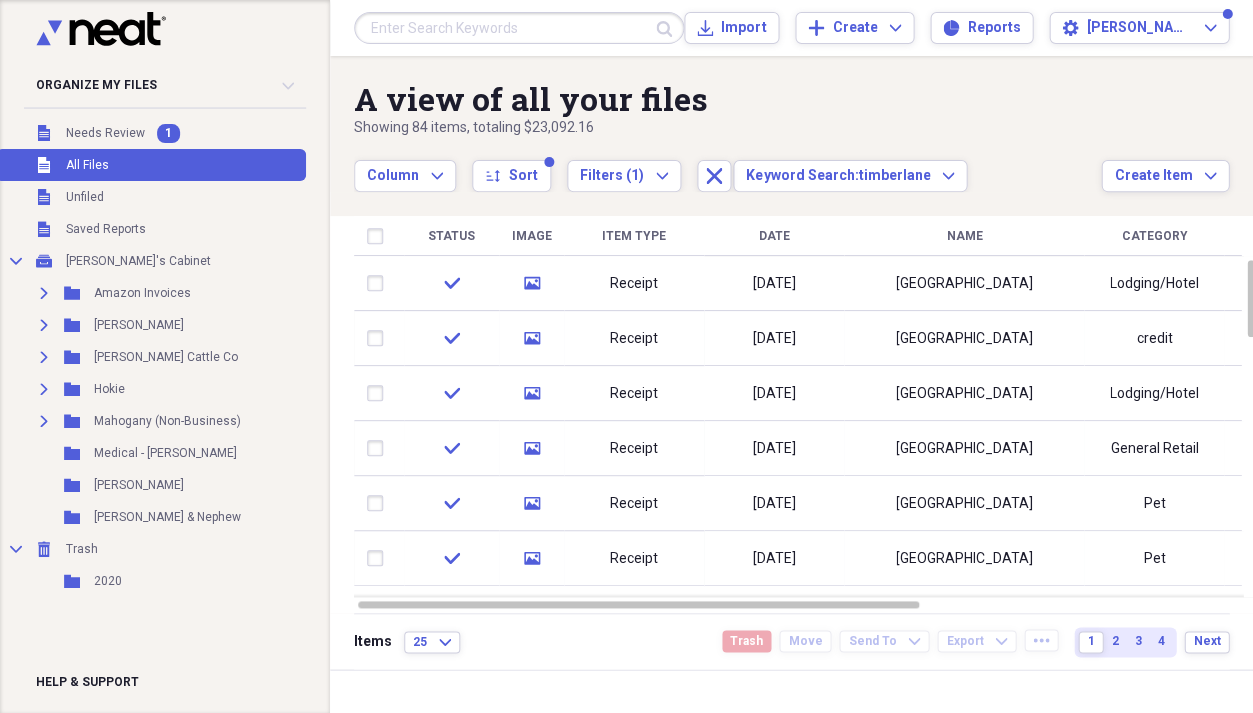 click on "Date" at bounding box center (774, 236) 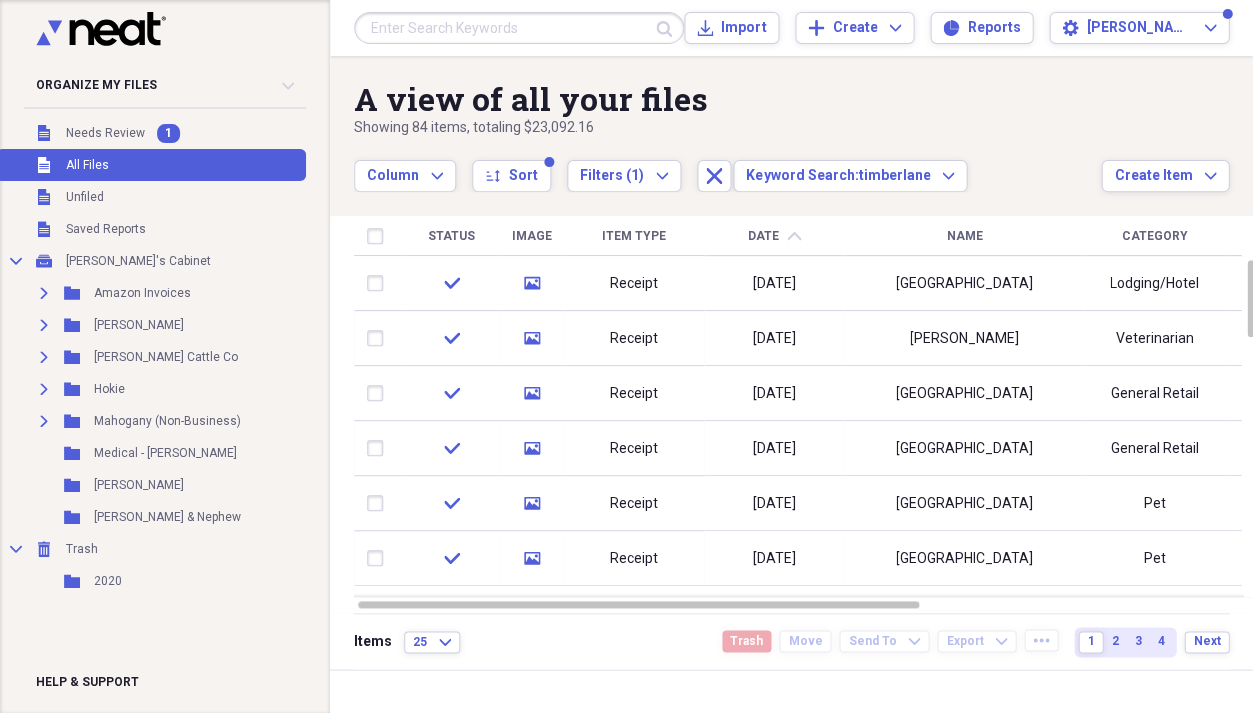 click on "Date" at bounding box center [763, 236] 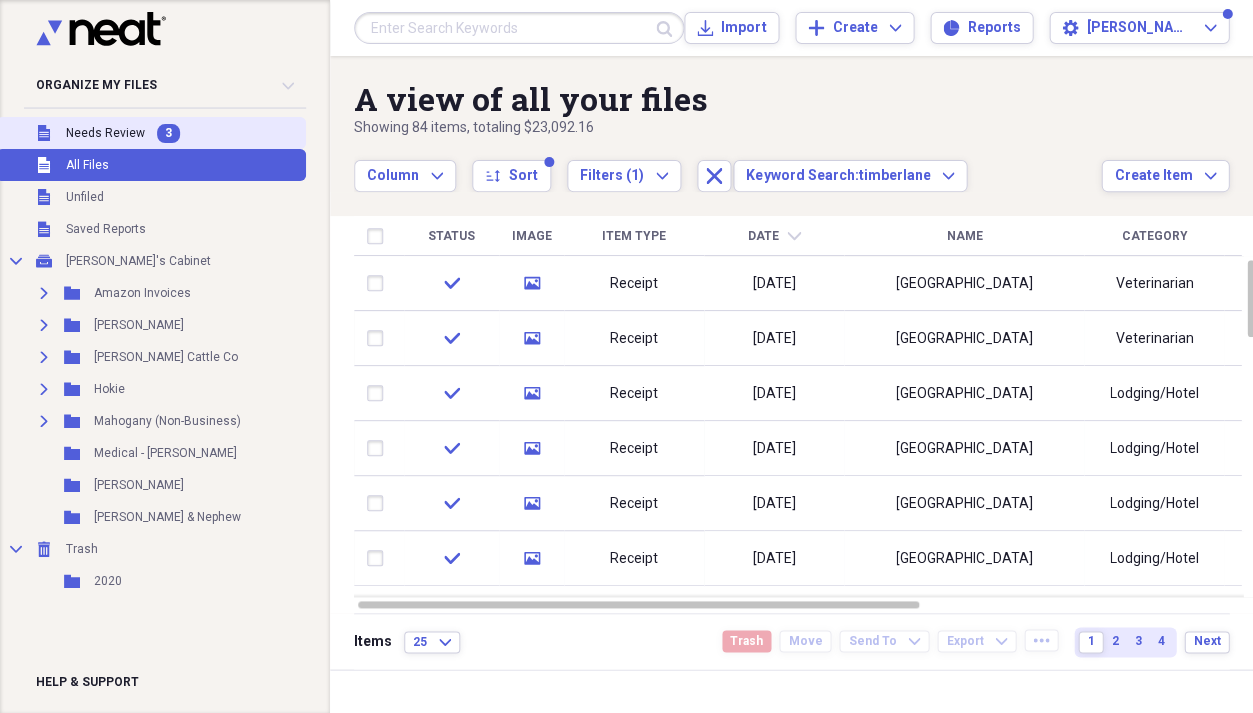 click on "Needs Review" at bounding box center (105, 133) 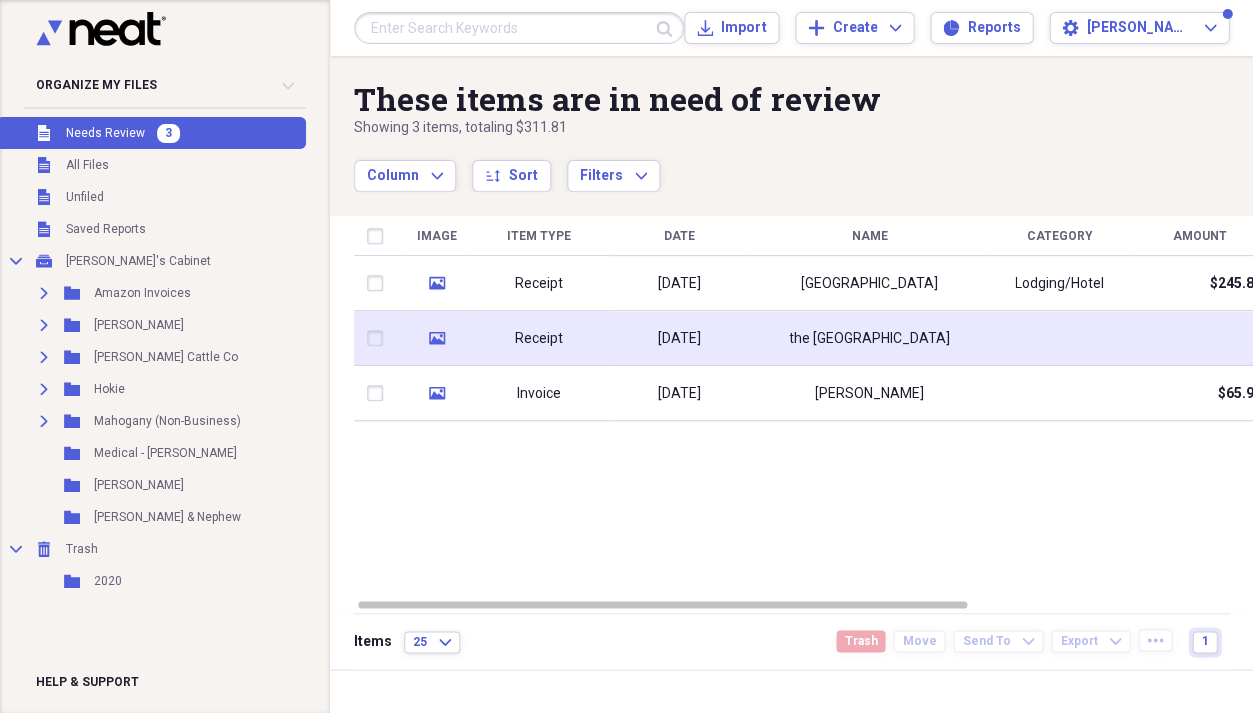 click on "the timberlane pet hospital & resort" at bounding box center [869, 339] 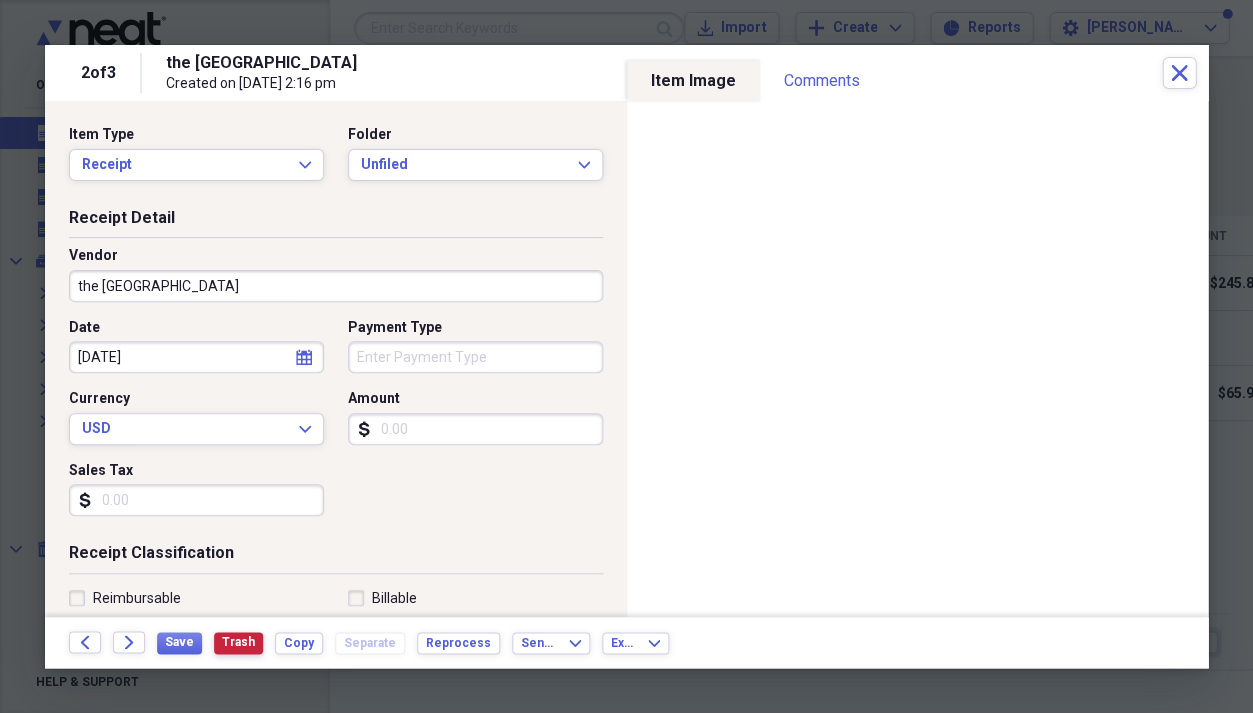 click on "Trash" at bounding box center [238, 642] 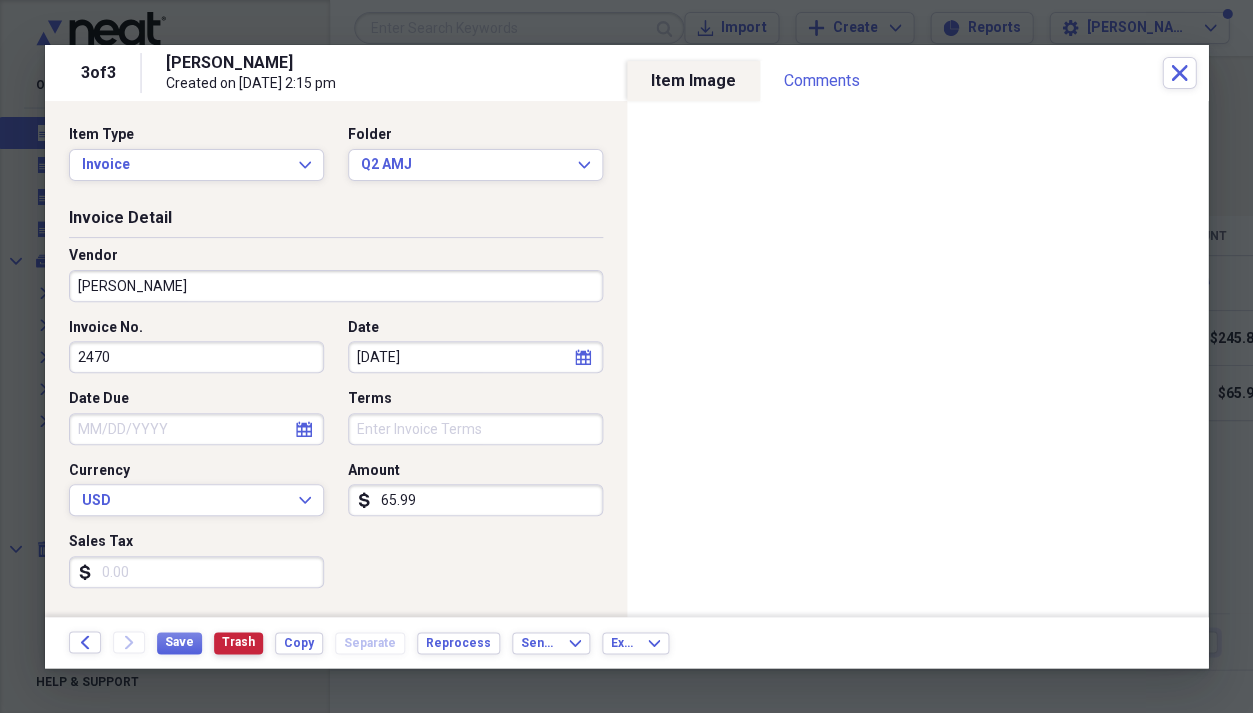 click on "Trash" at bounding box center (238, 642) 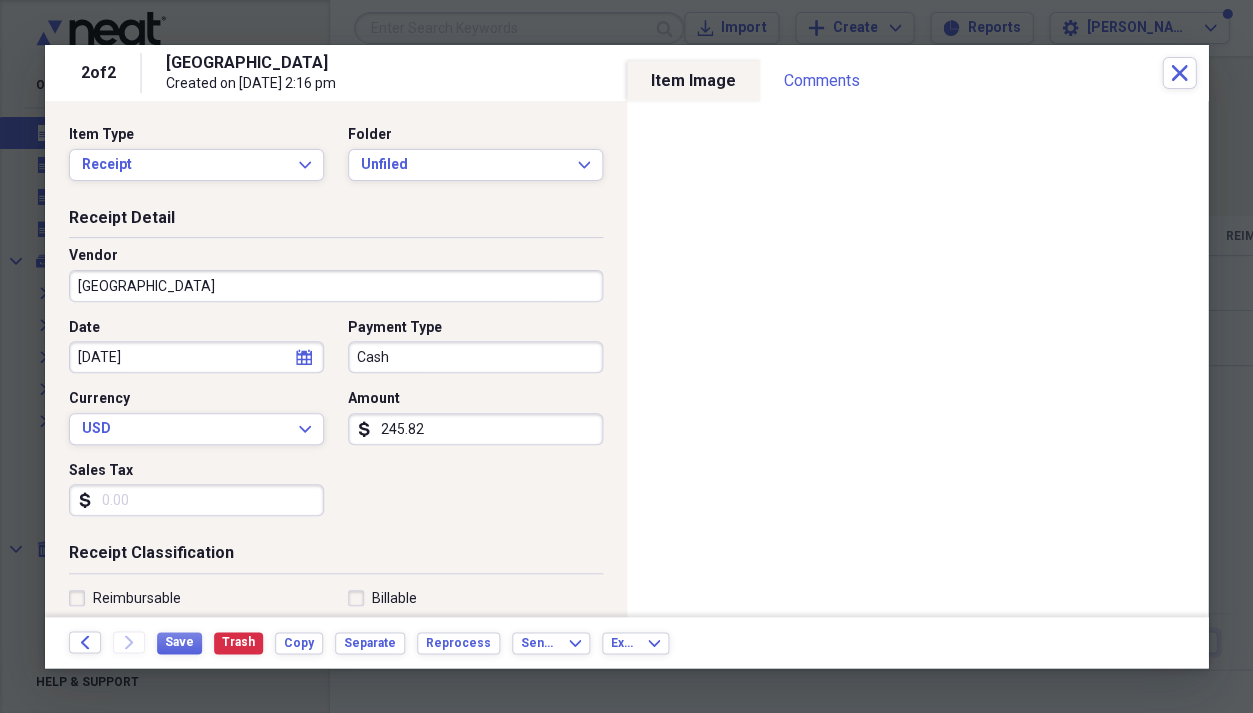 click on "06/07/2024" at bounding box center [196, 357] 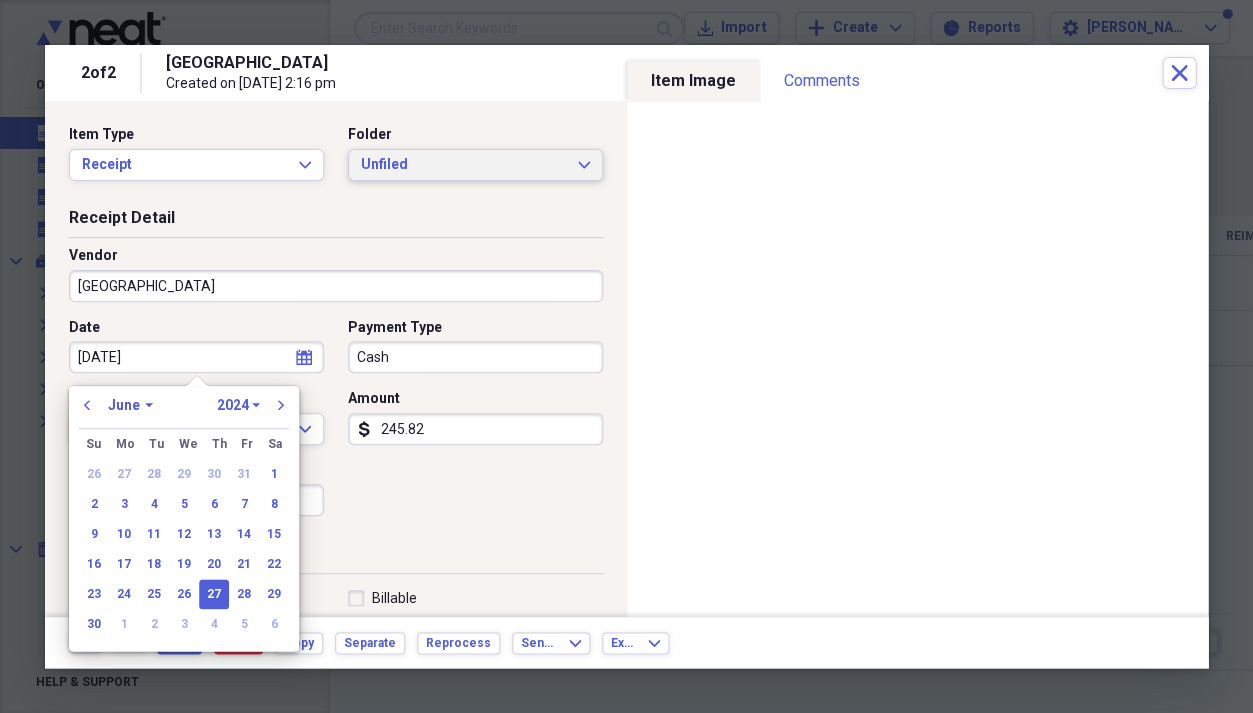 type on "06/27/2024" 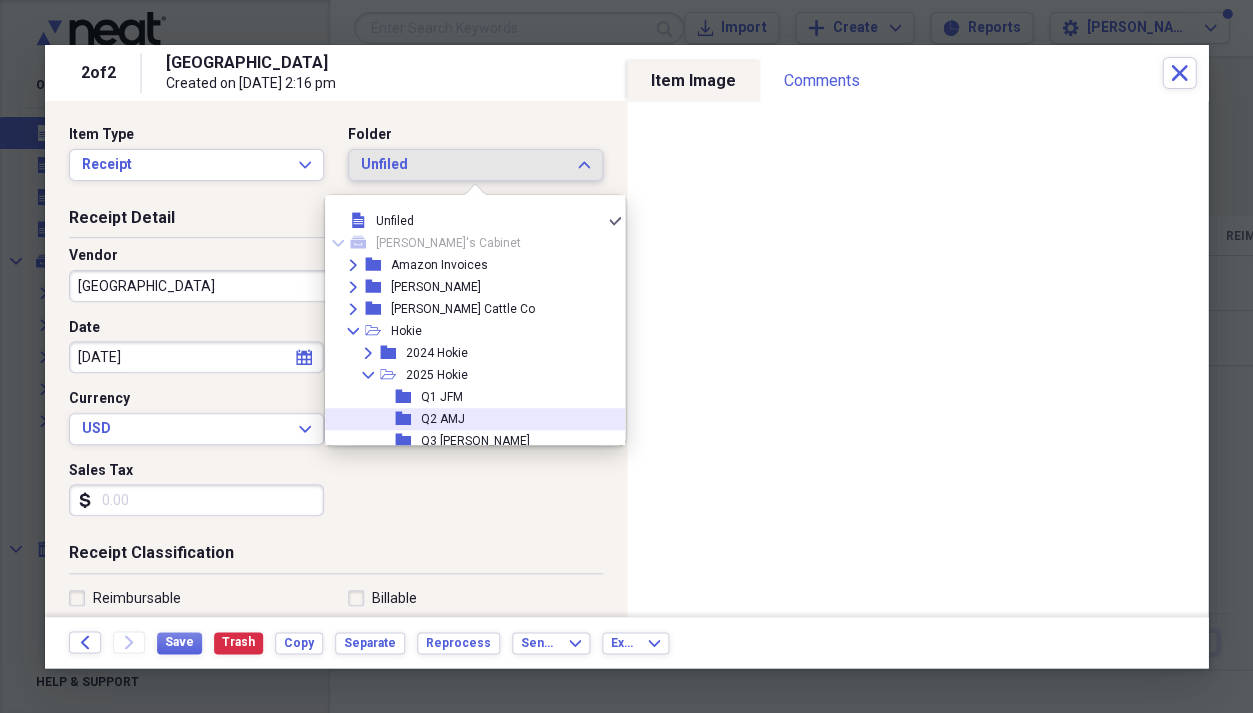 click on "Q2 AMJ" at bounding box center [443, 419] 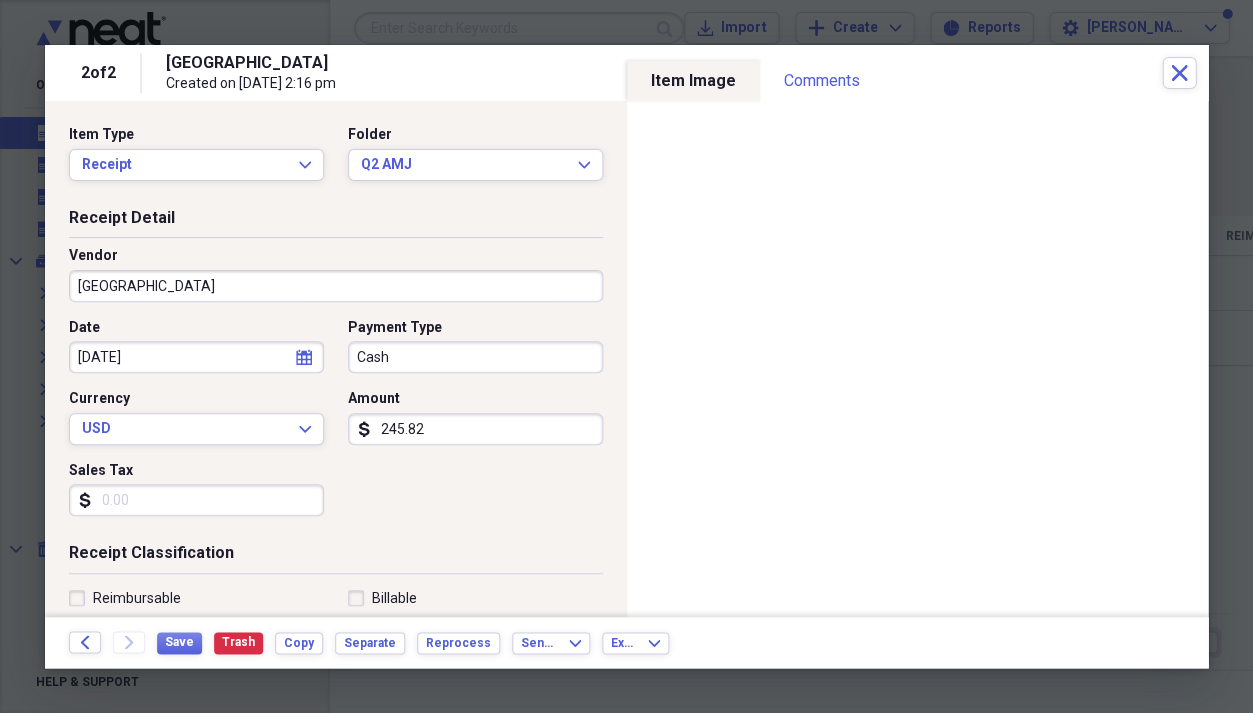 click on "Cash" at bounding box center [475, 357] 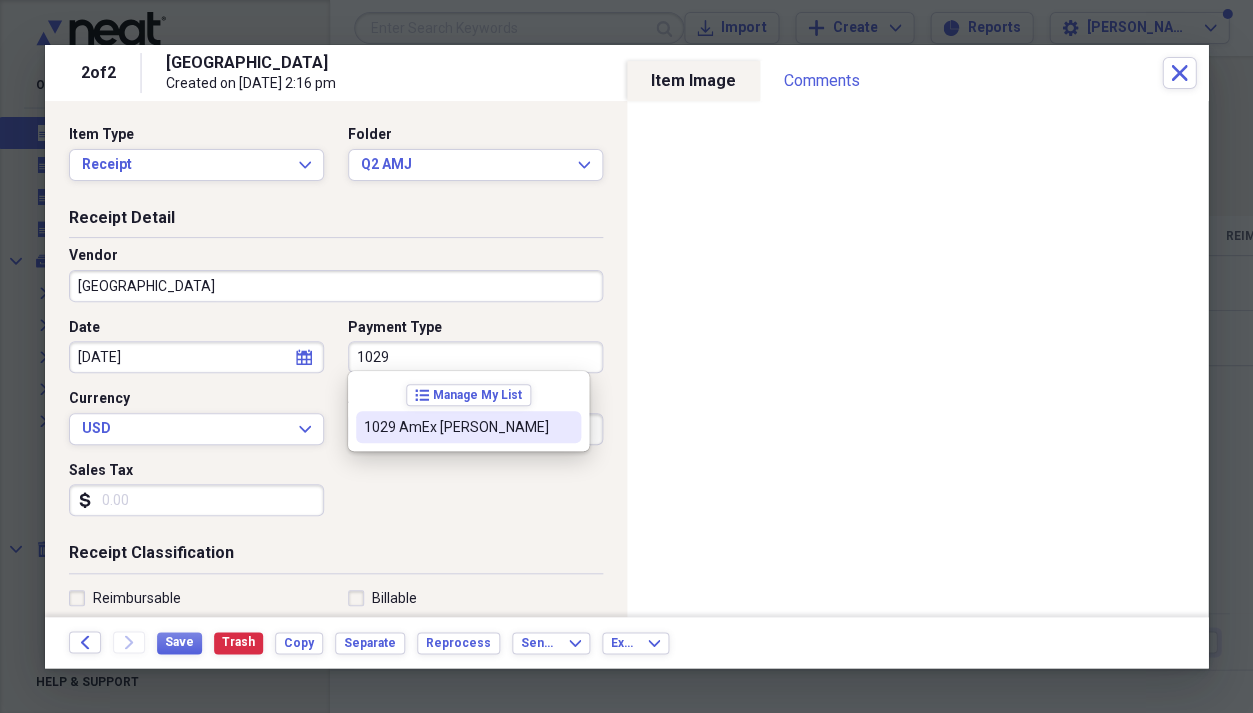 click on "1029 AmEx [PERSON_NAME]" at bounding box center [456, 427] 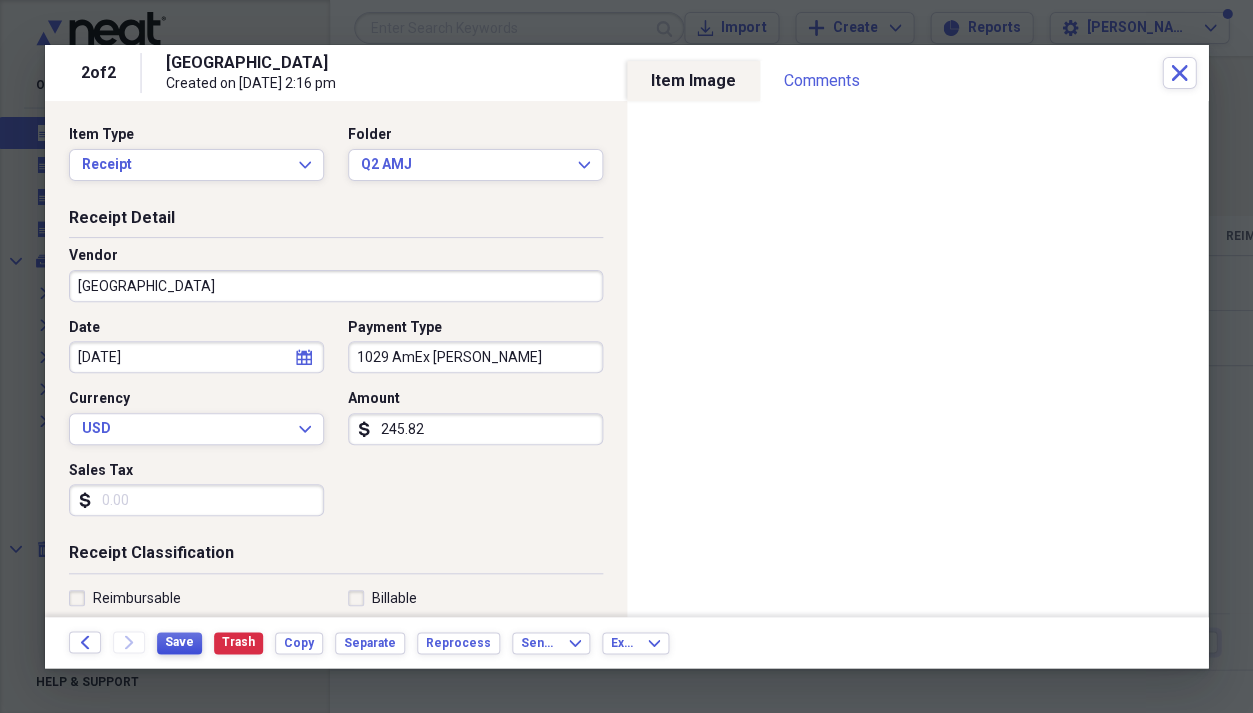 click on "Save" at bounding box center (179, 642) 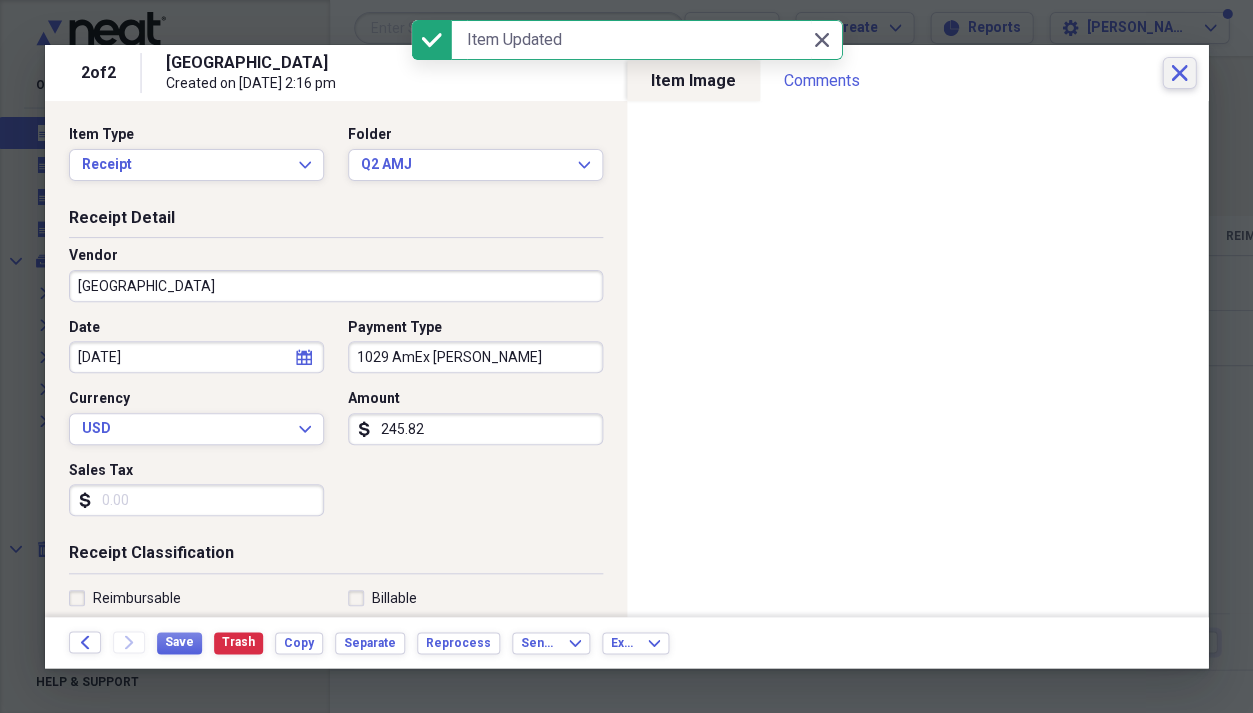 click on "Close" 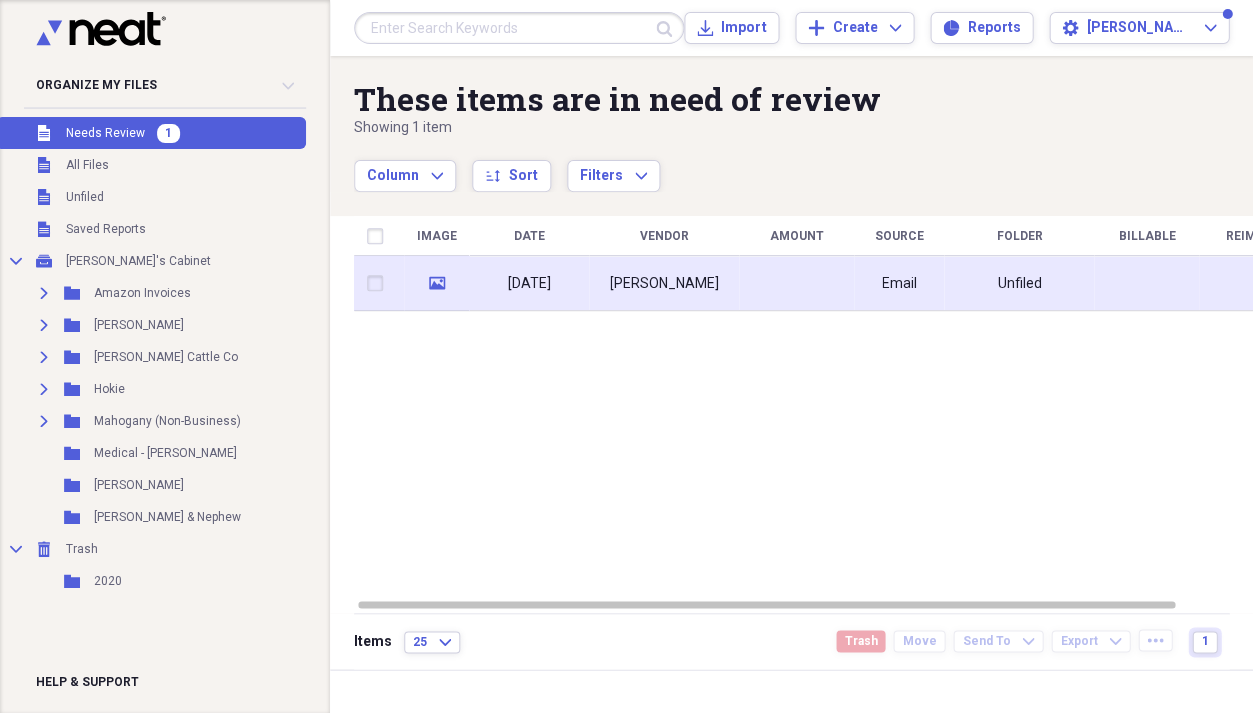 click on "Email" at bounding box center (899, 284) 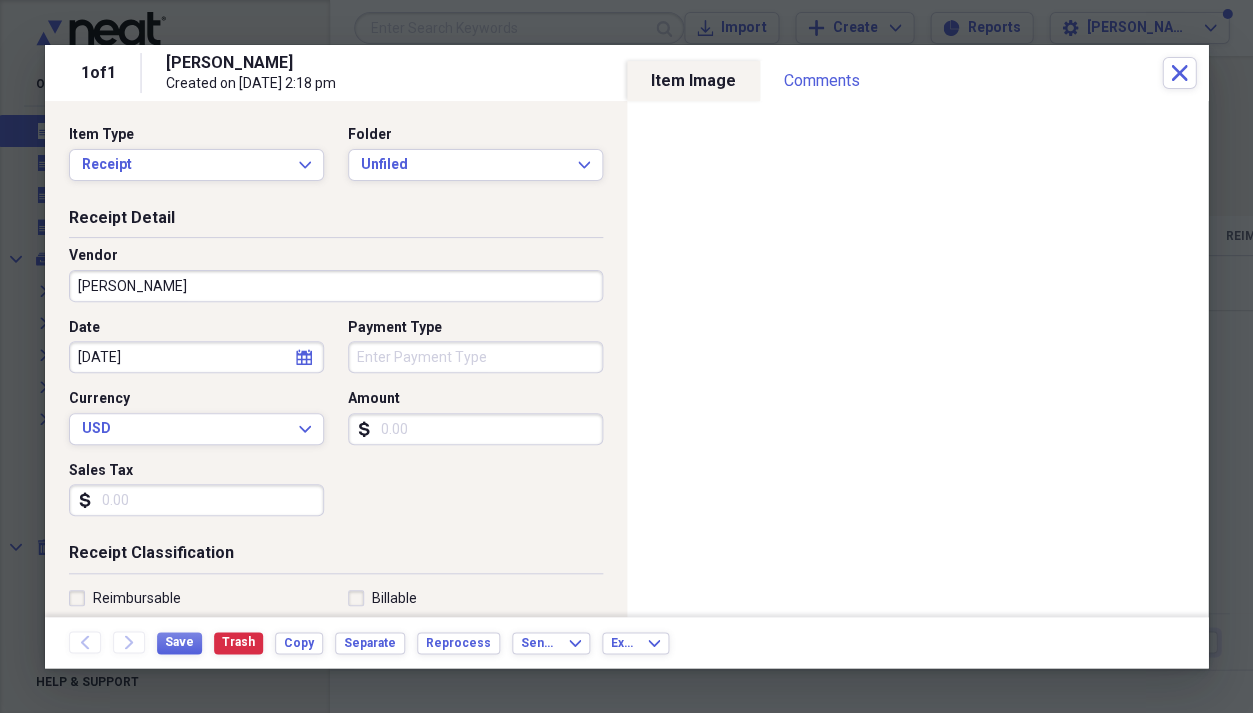 click on "Amount" at bounding box center [475, 429] 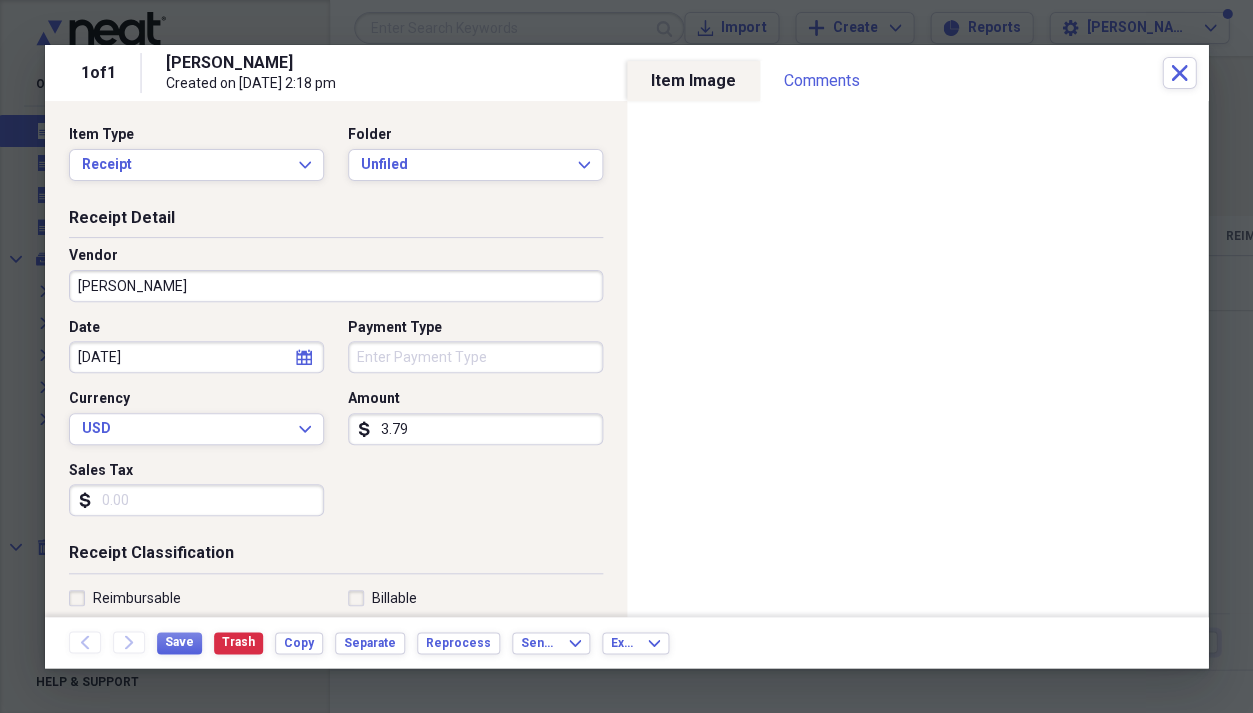 type on "37.99" 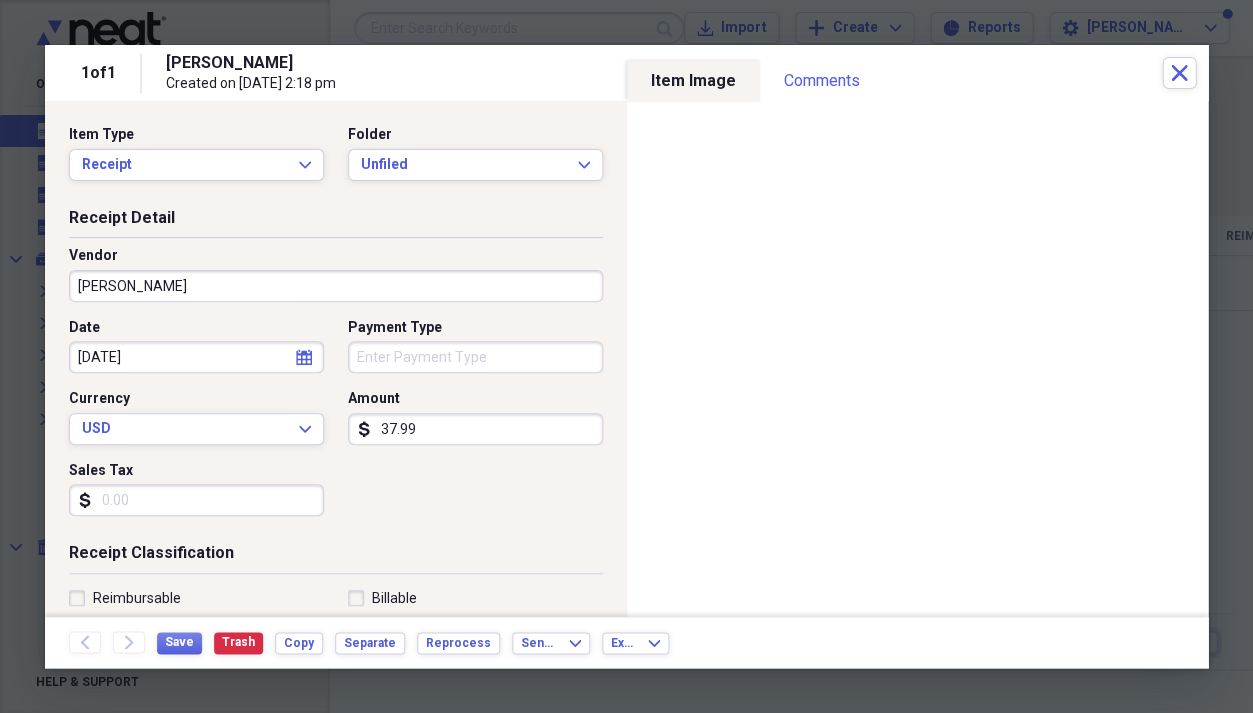 click on "[PERSON_NAME]" at bounding box center (336, 286) 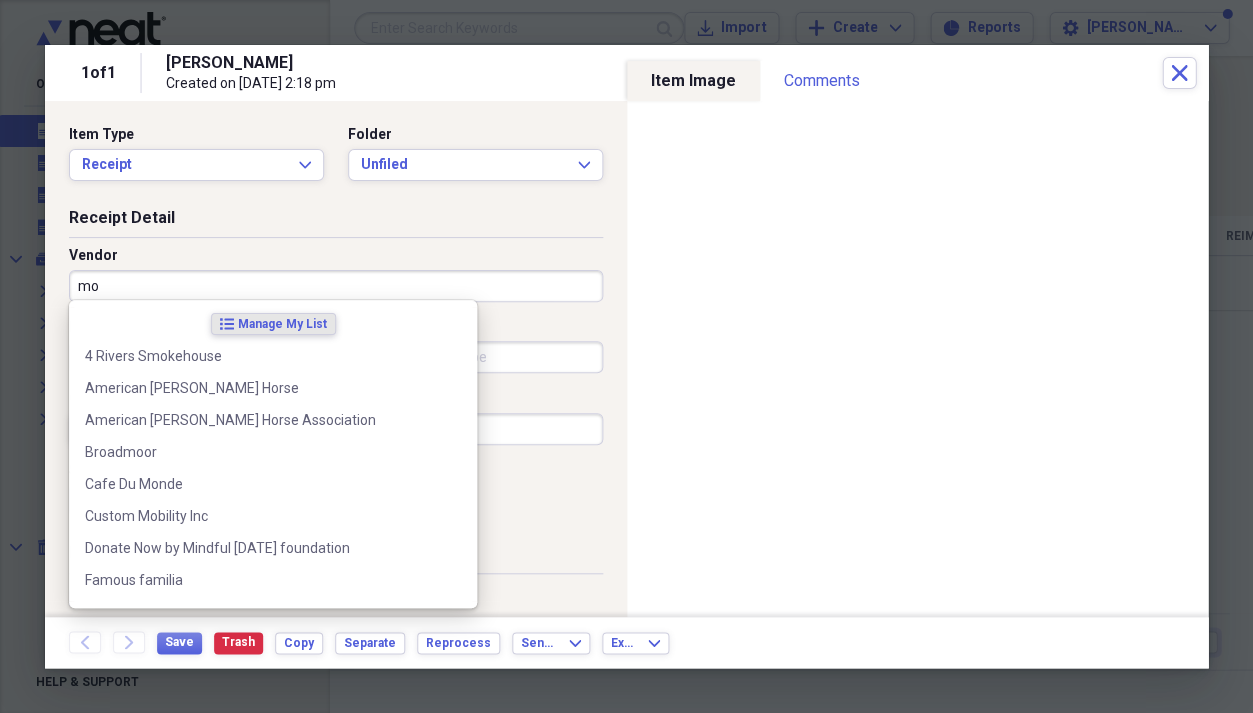 type on "m" 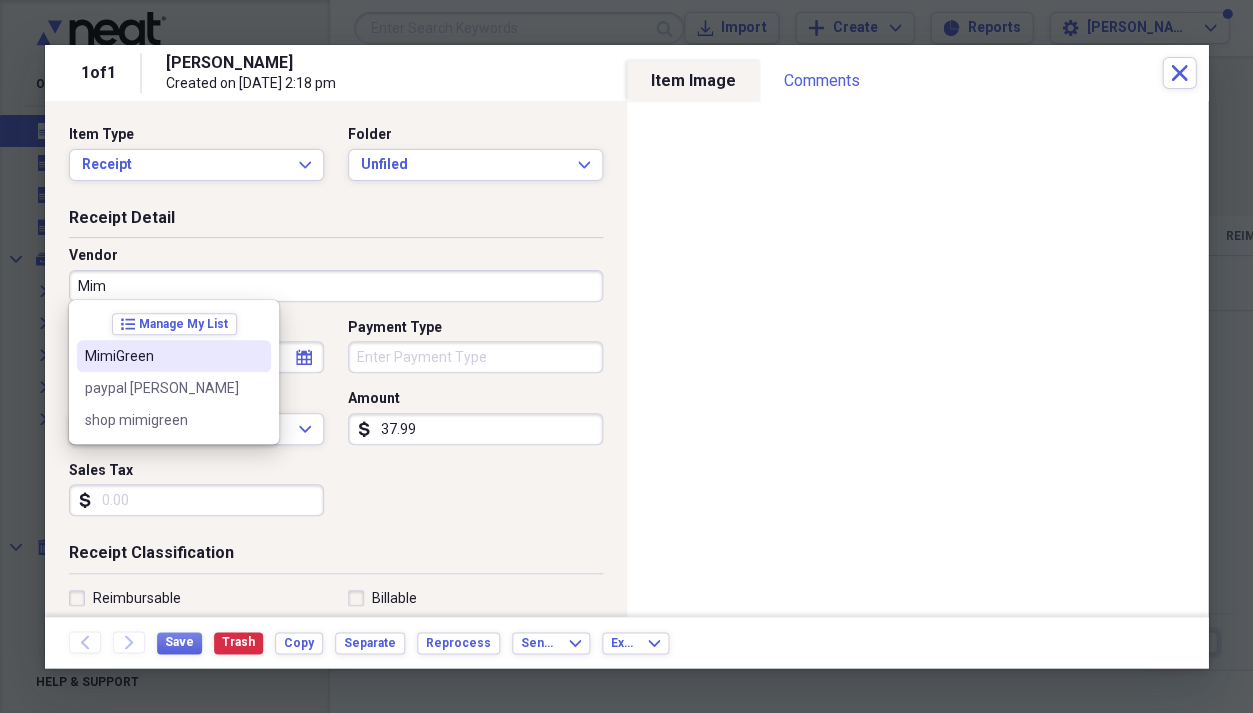 click on "MimiGreen" at bounding box center (162, 356) 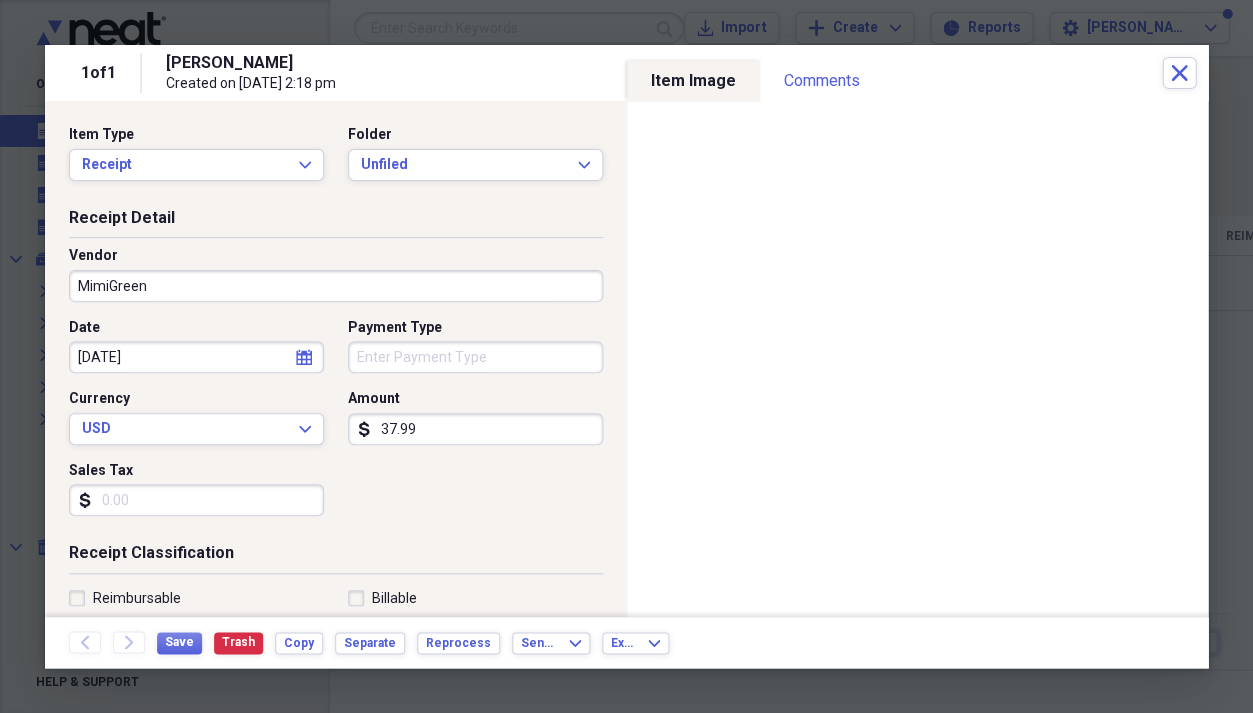 type on "General Retail" 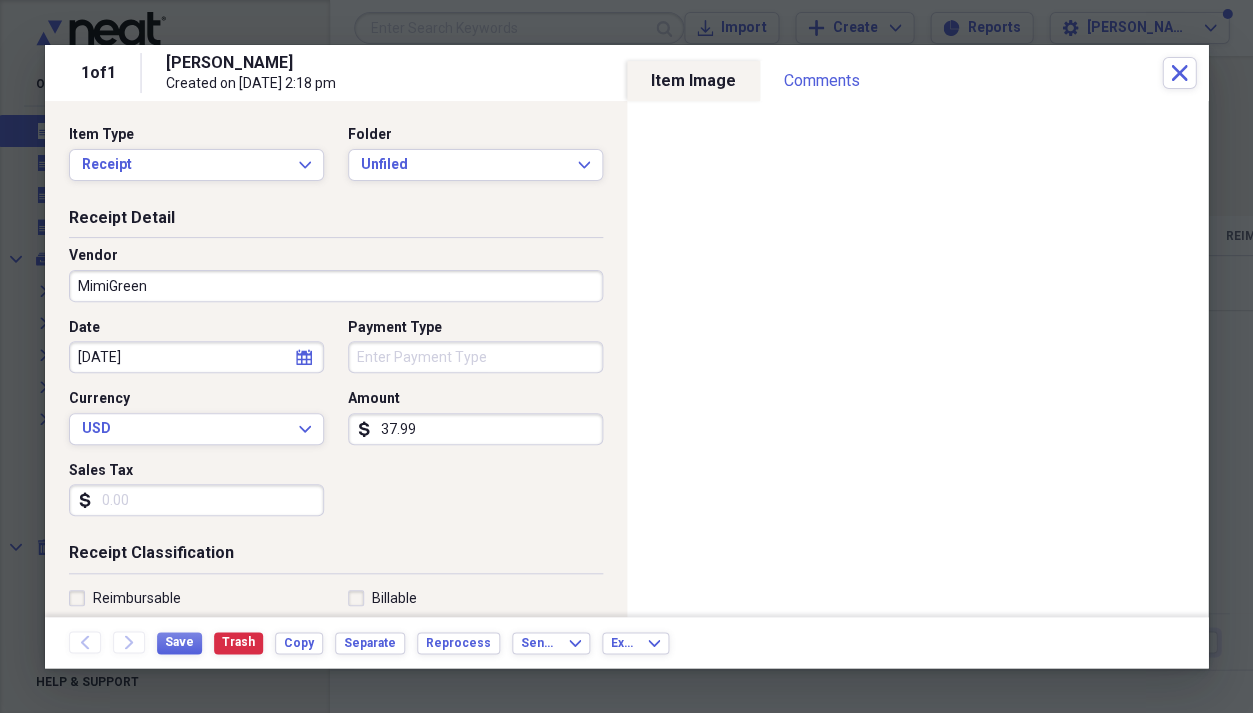 click on "Payment Type" at bounding box center [475, 357] 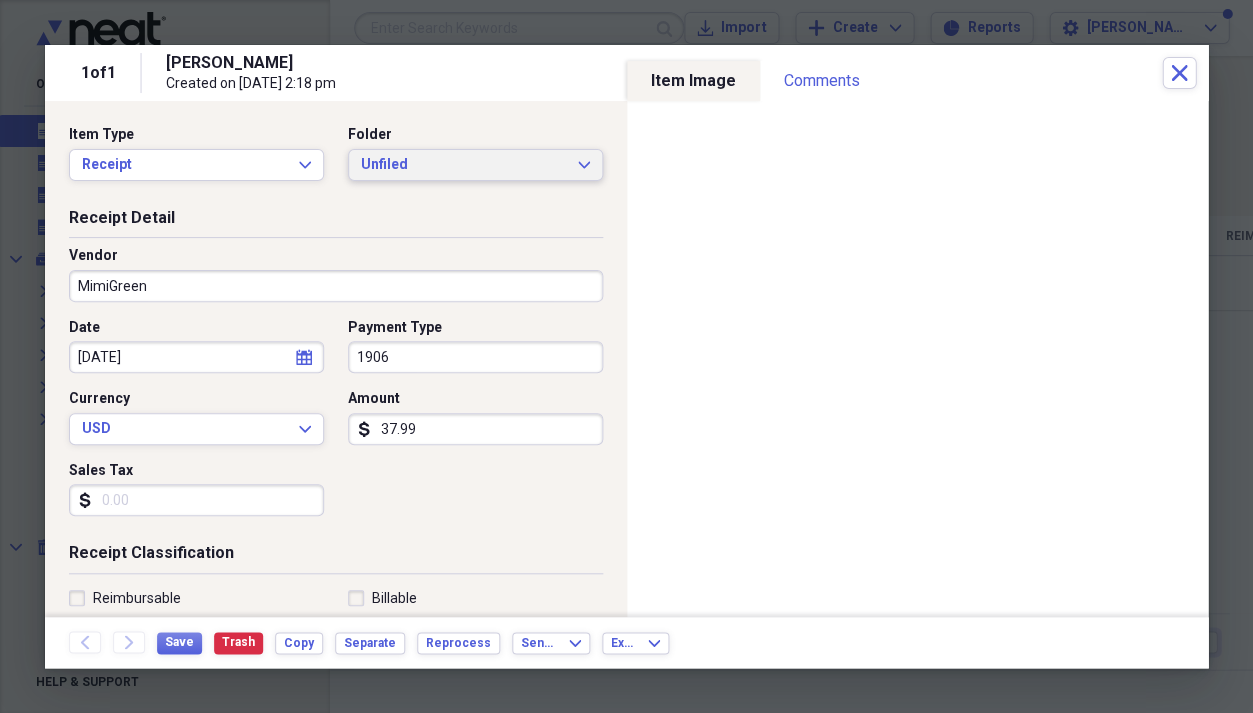 type on "1906" 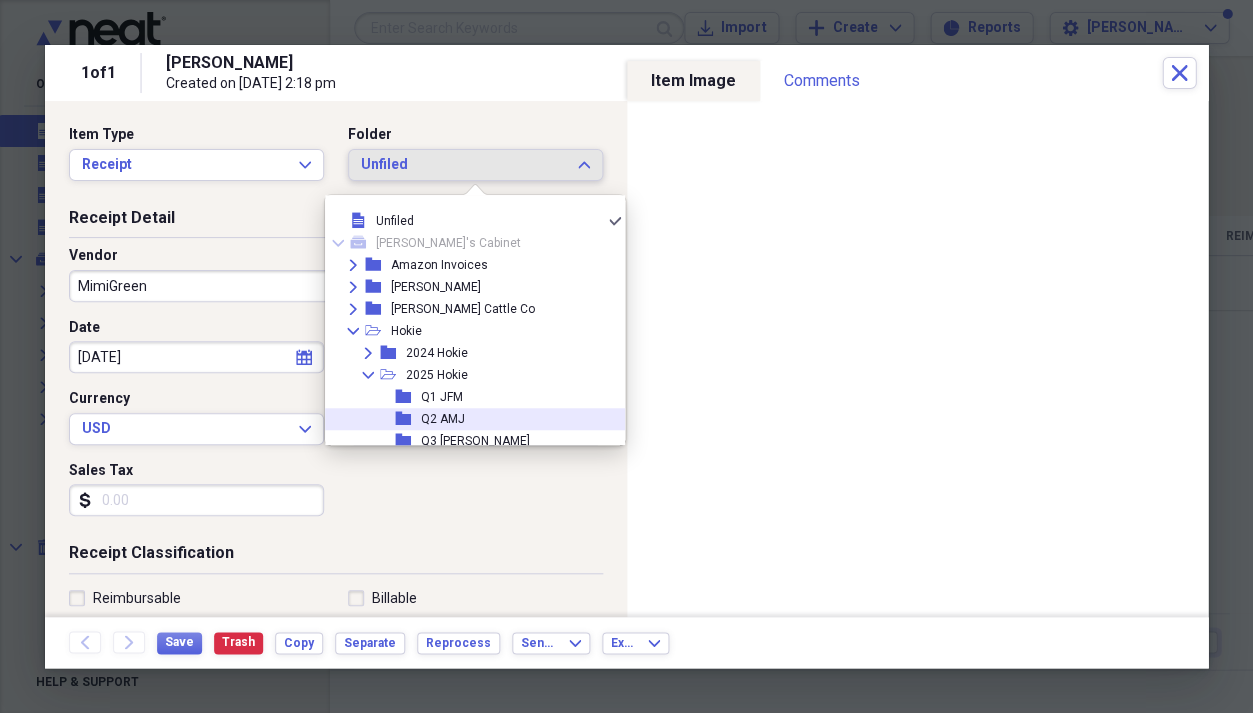 click on "Q2 AMJ" at bounding box center [443, 419] 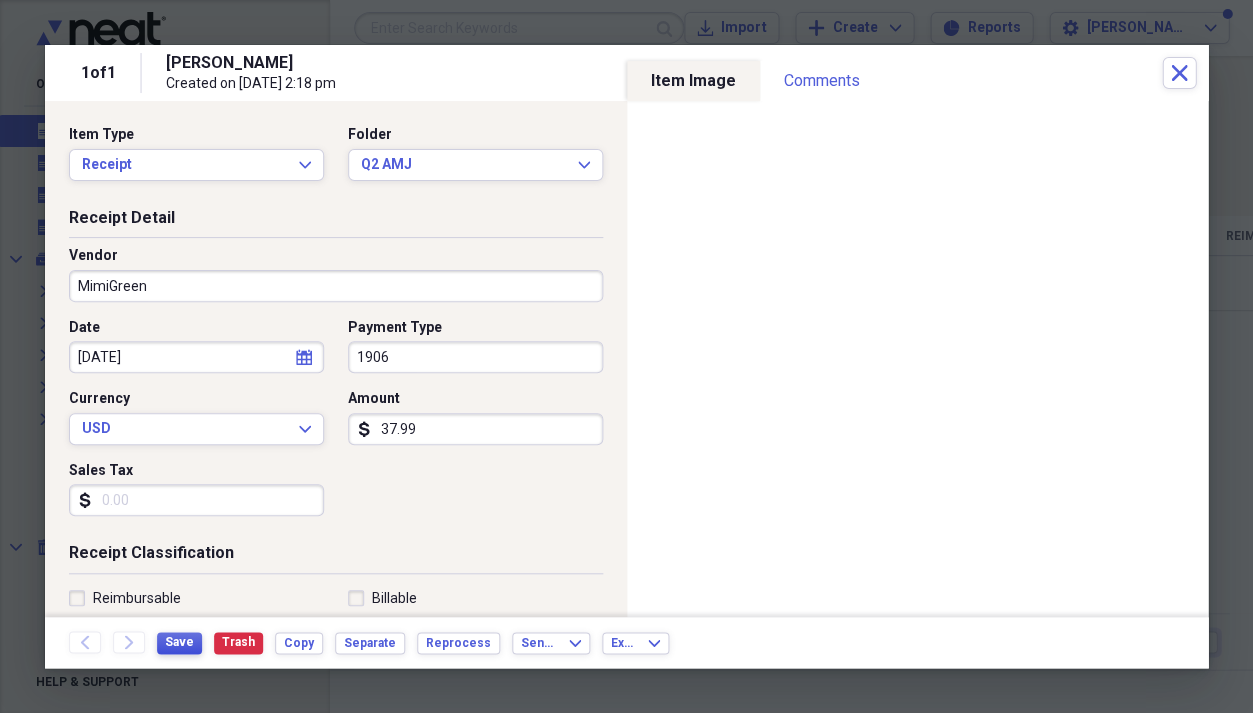 click on "Save" at bounding box center [179, 642] 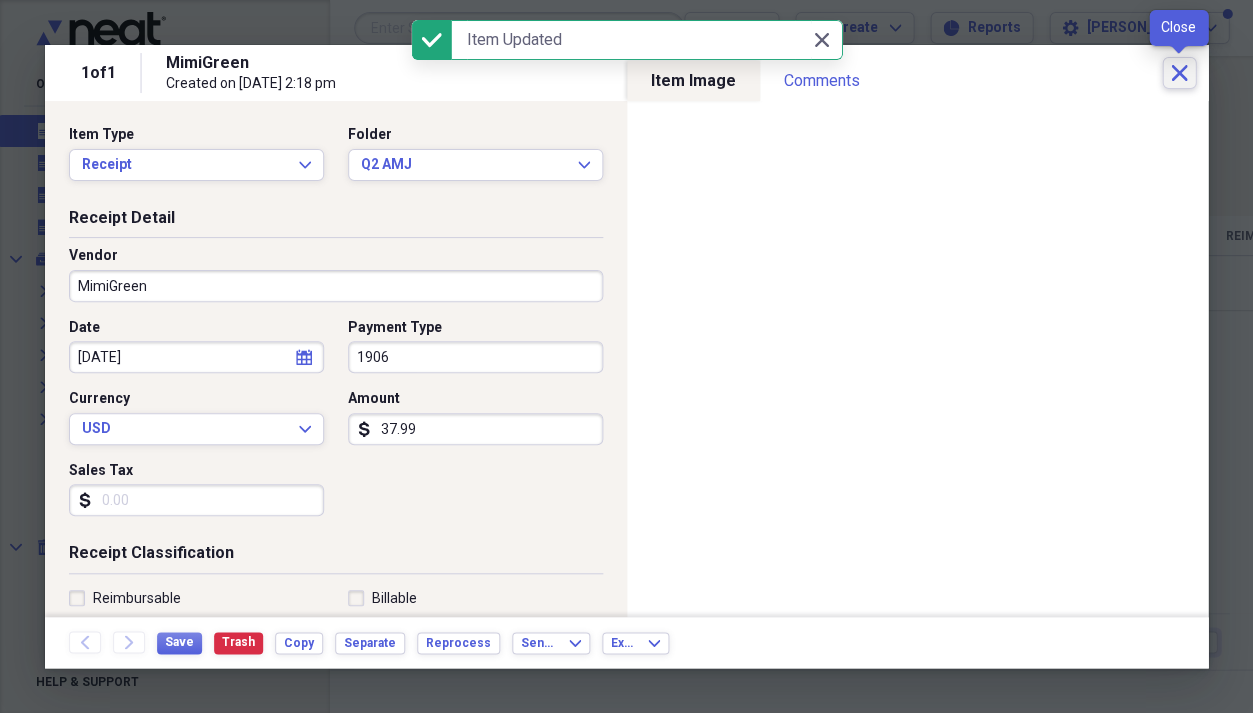 click 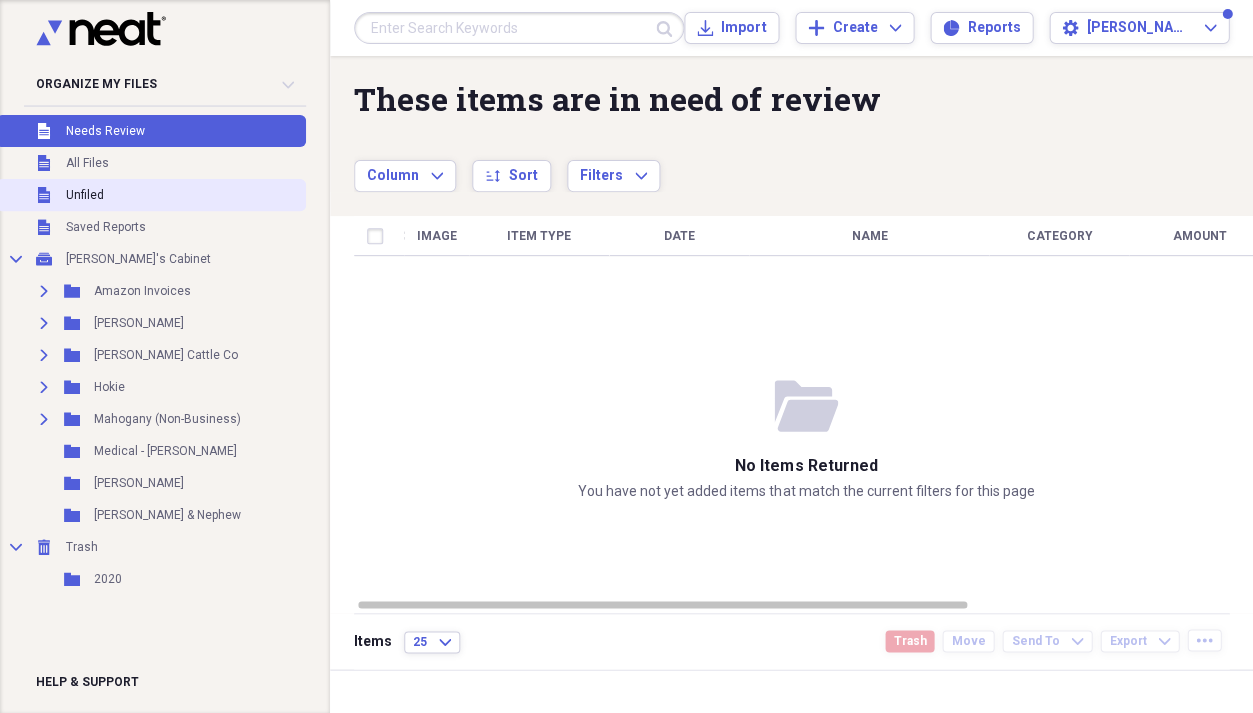 click on "Unfiled Unfiled" at bounding box center (151, 195) 